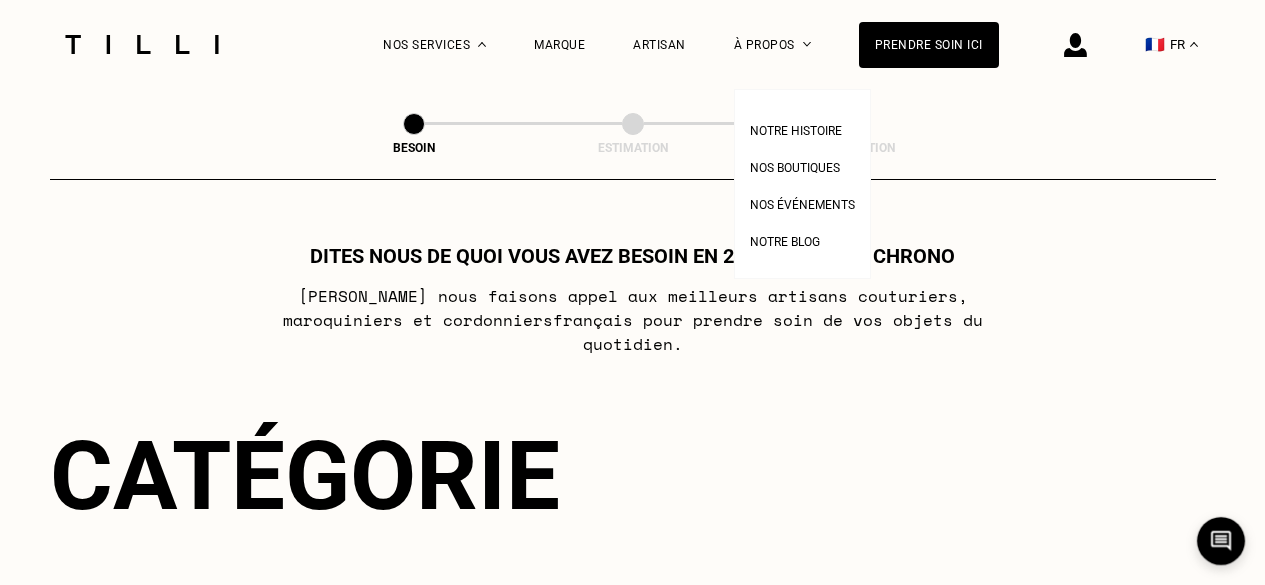 scroll, scrollTop: 0, scrollLeft: 0, axis: both 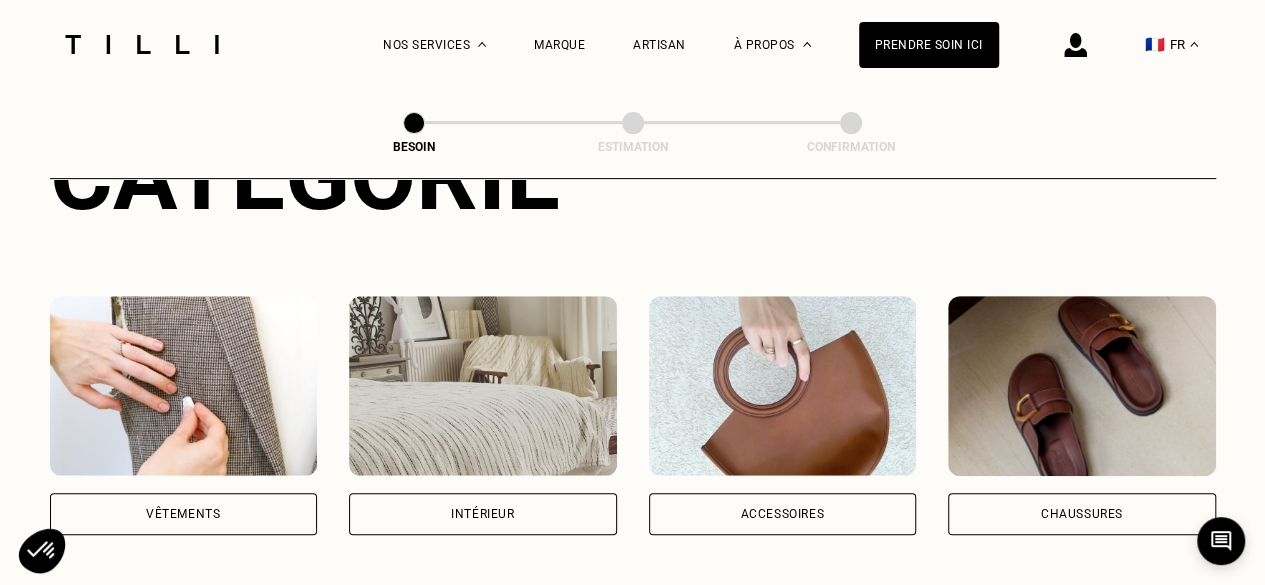 click at bounding box center [184, 386] 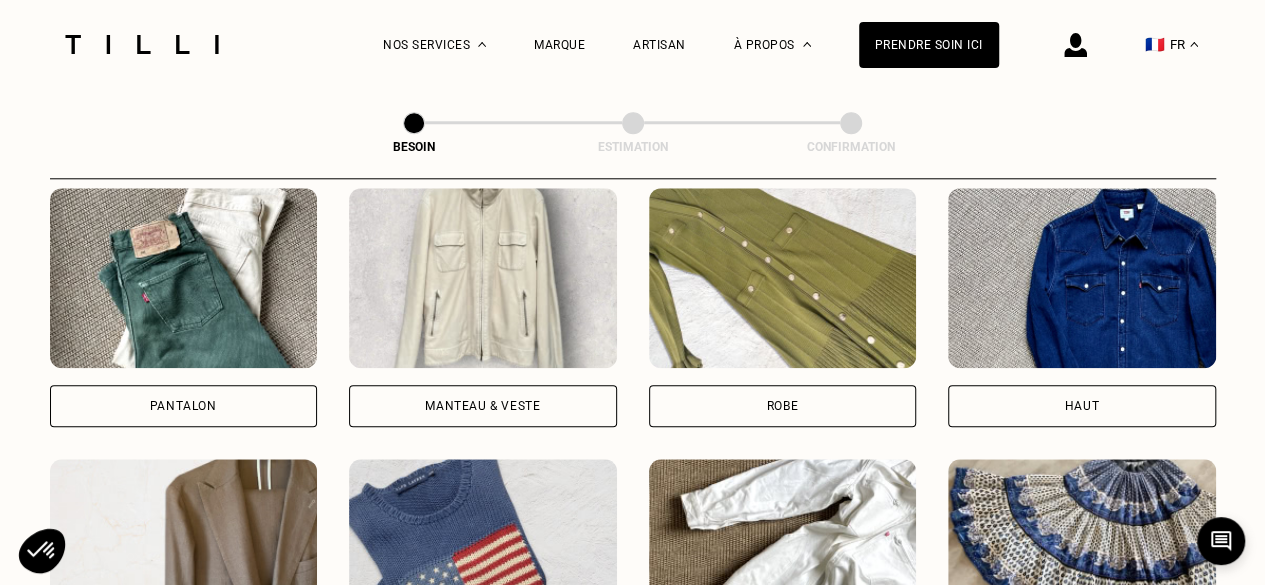 scroll, scrollTop: 954, scrollLeft: 0, axis: vertical 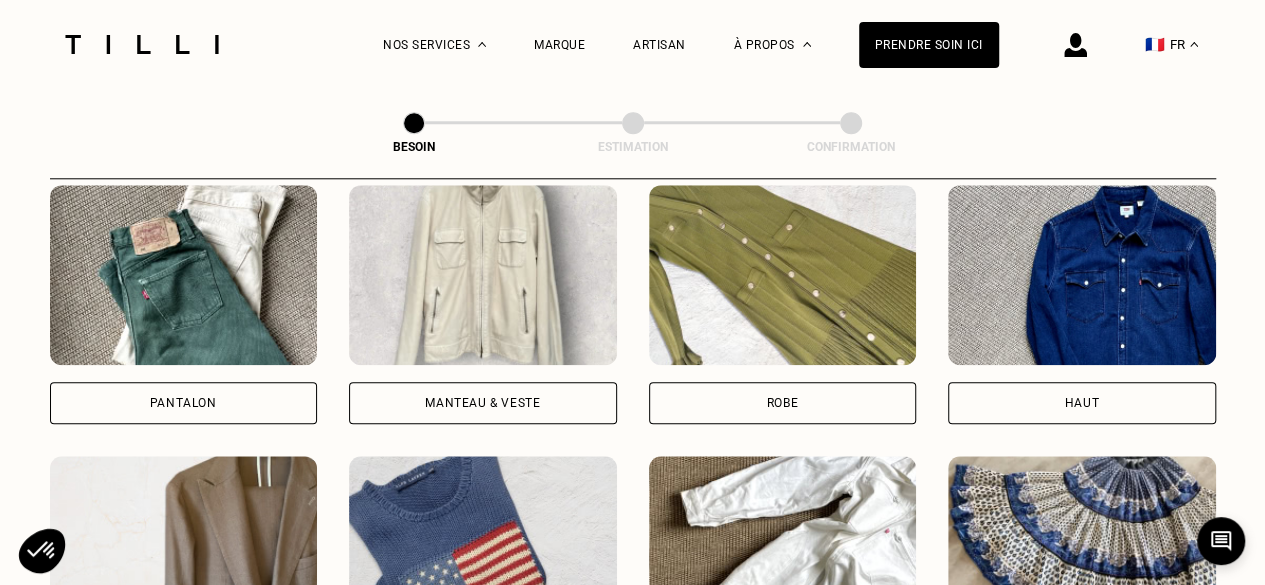 click at bounding box center (783, 275) 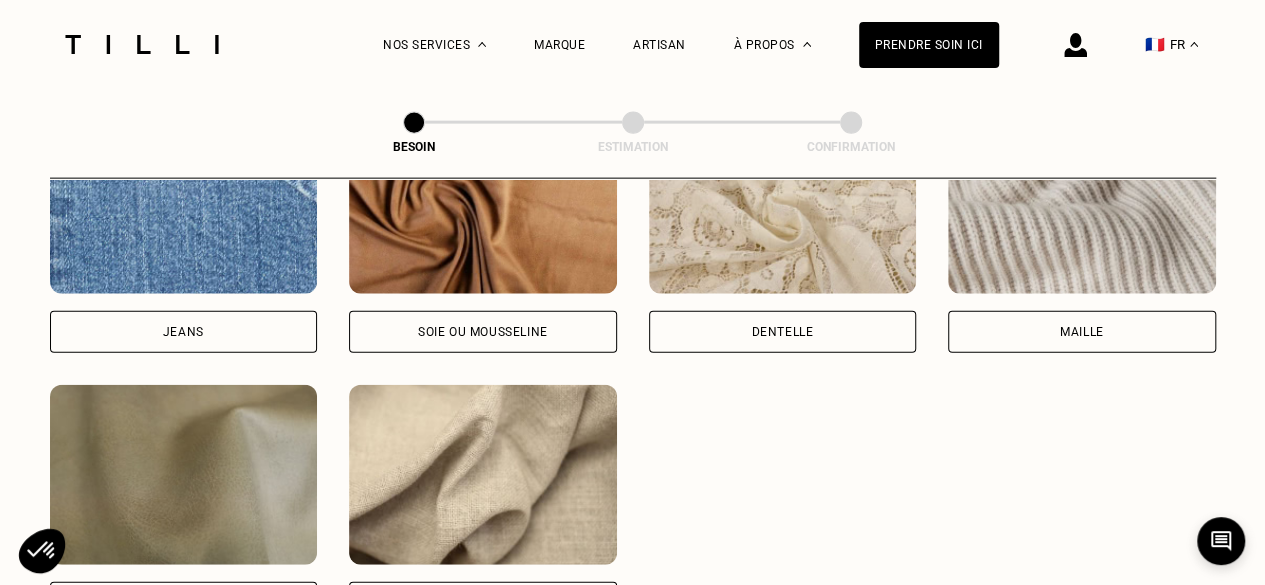 scroll, scrollTop: 2340, scrollLeft: 0, axis: vertical 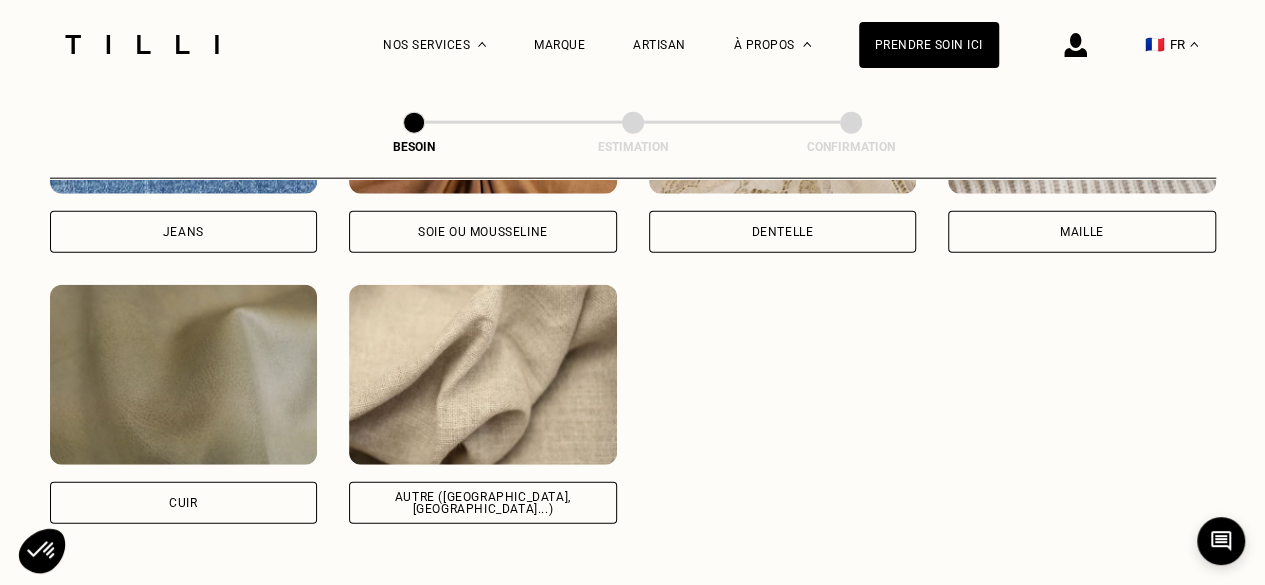 click at bounding box center [483, 375] 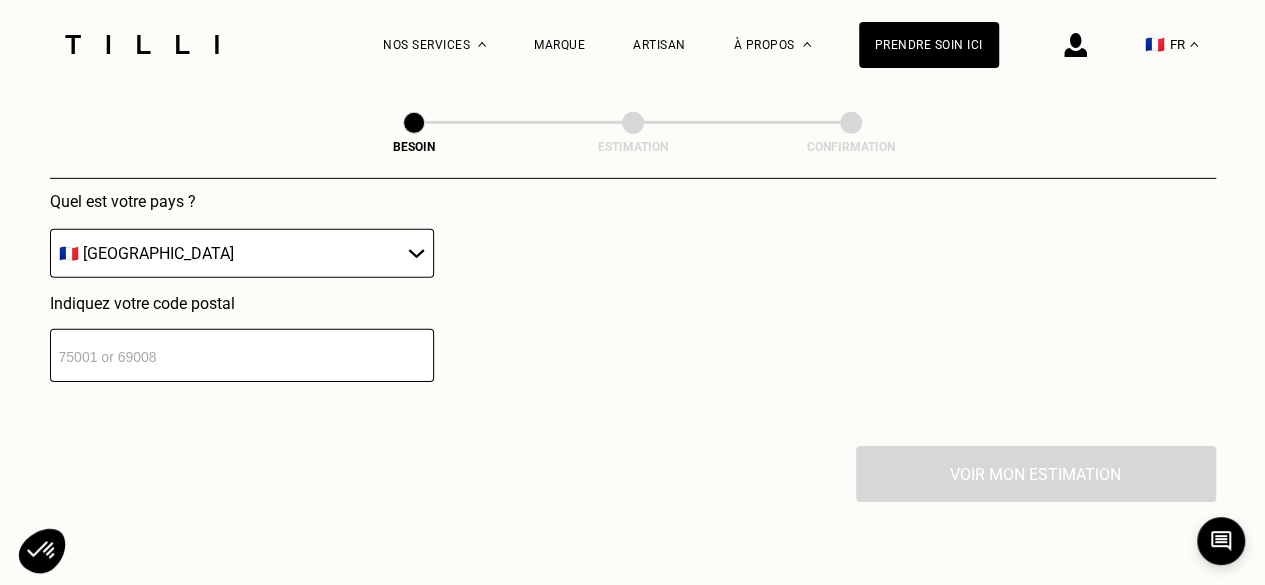 scroll, scrollTop: 2876, scrollLeft: 0, axis: vertical 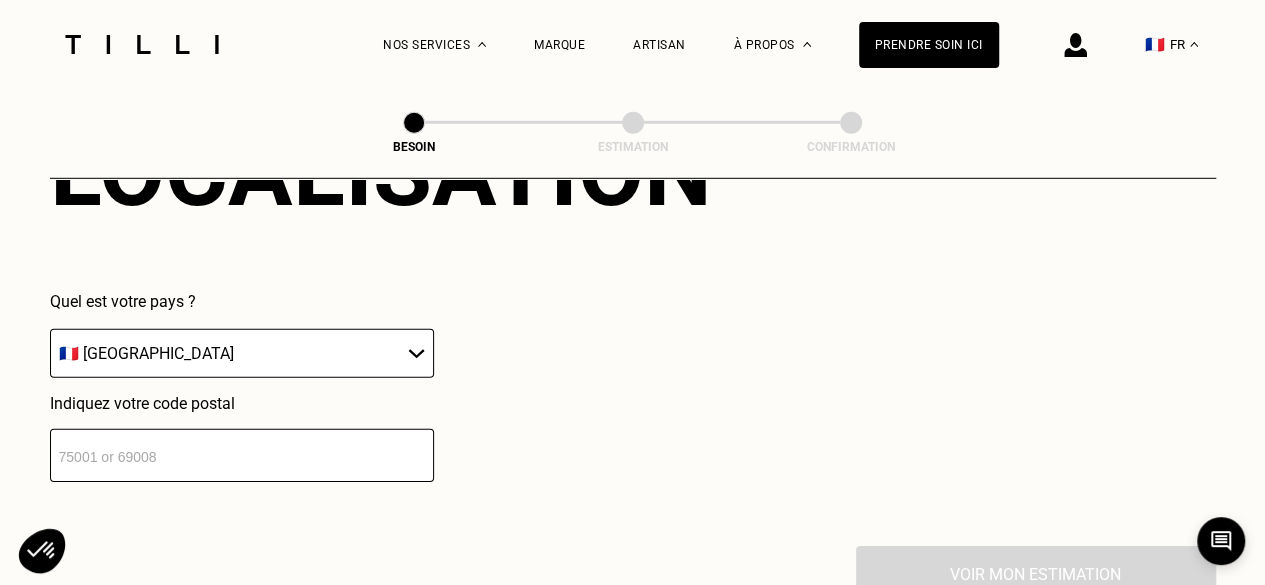 click at bounding box center [242, 455] 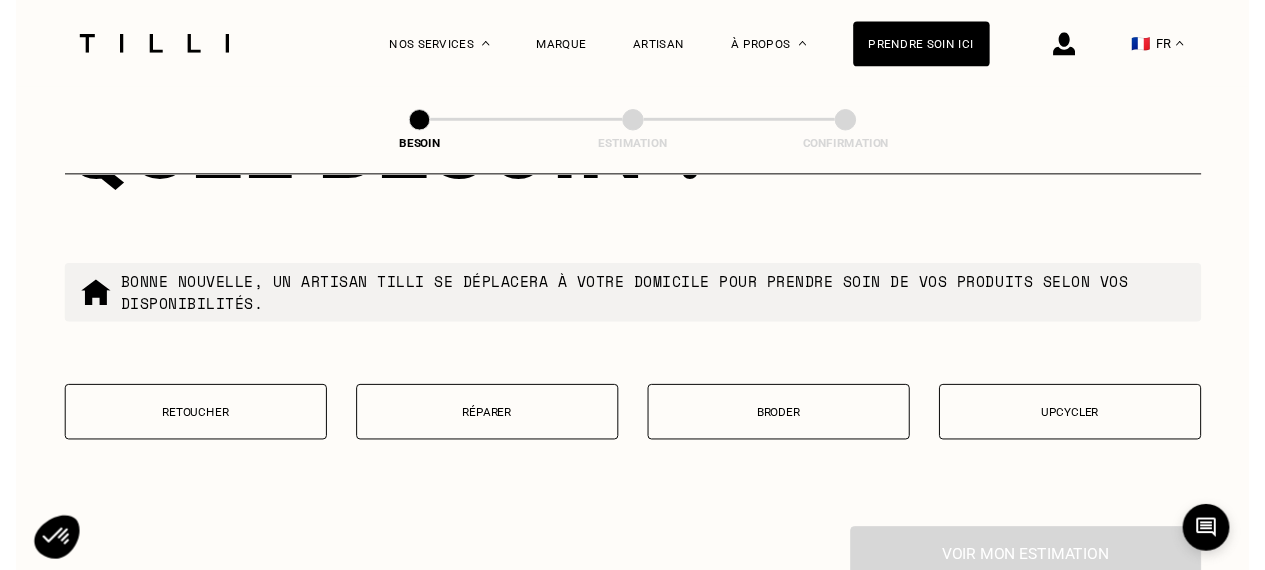 scroll, scrollTop: 3360, scrollLeft: 0, axis: vertical 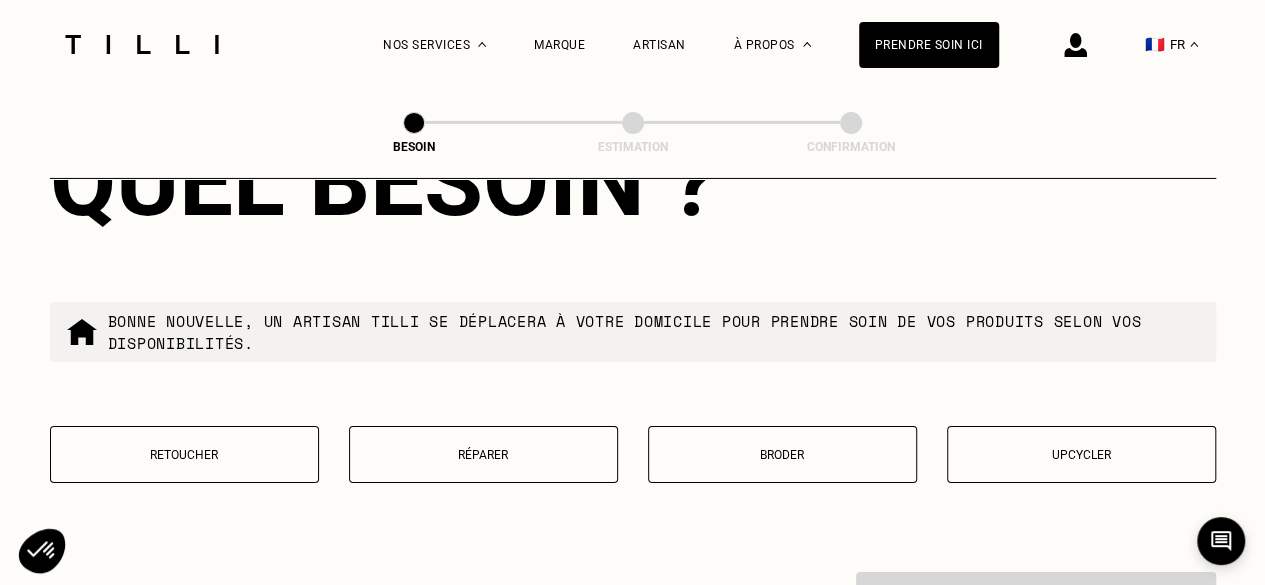 click on "Upcycler" at bounding box center [1081, 455] 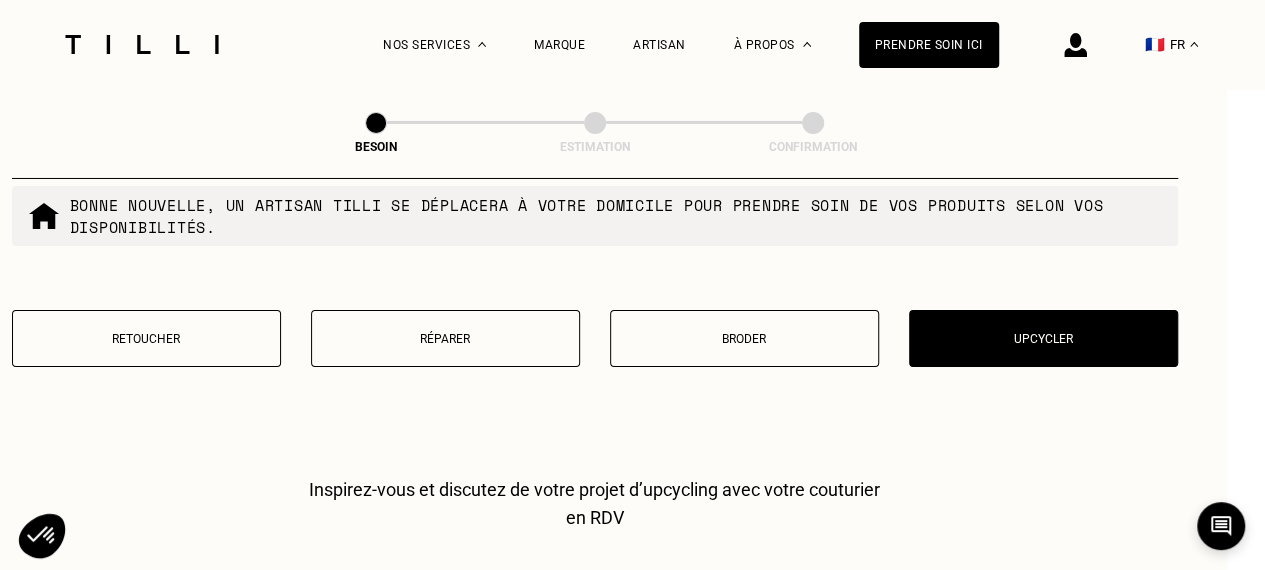 scroll, scrollTop: 3518, scrollLeft: 38, axis: both 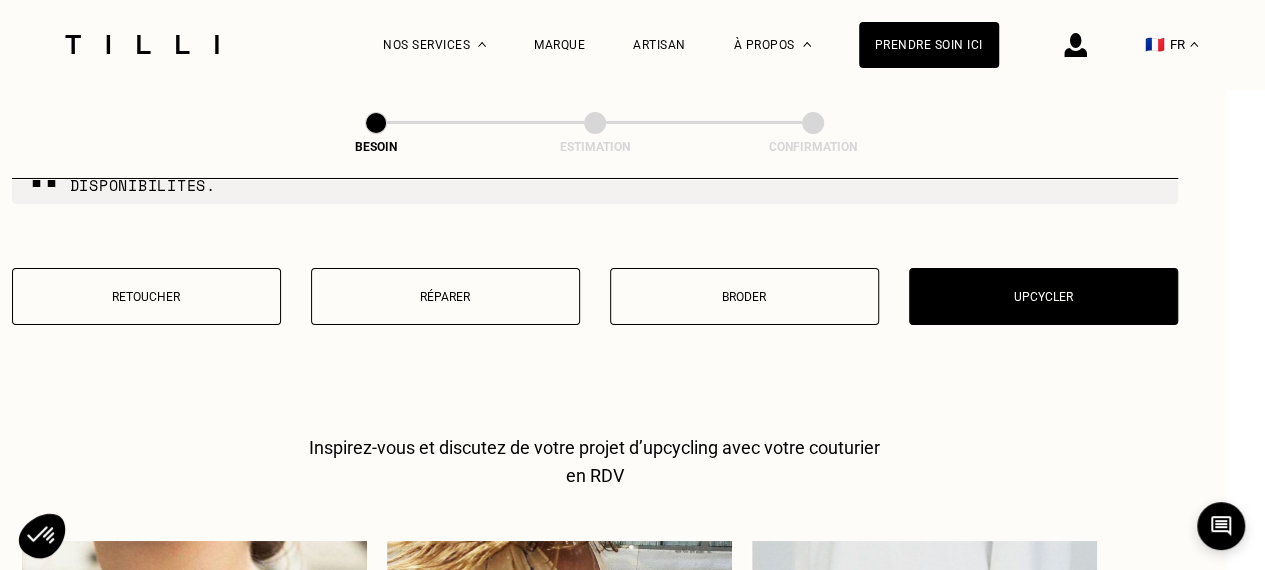 click on "Retoucher" at bounding box center [146, 296] 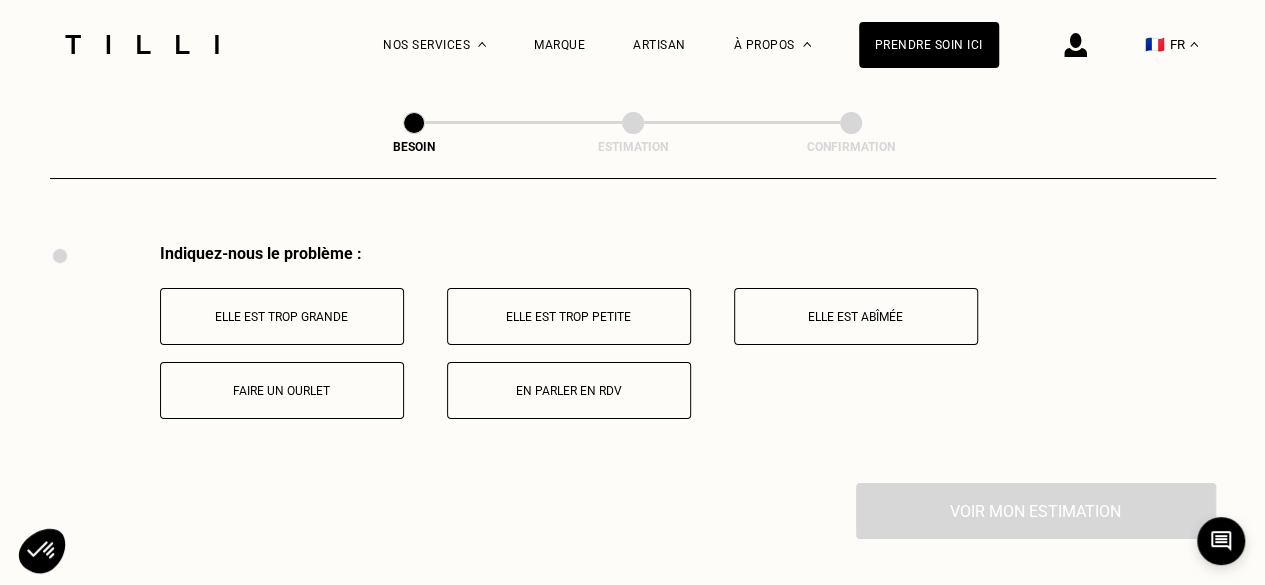 scroll, scrollTop: 3696, scrollLeft: 0, axis: vertical 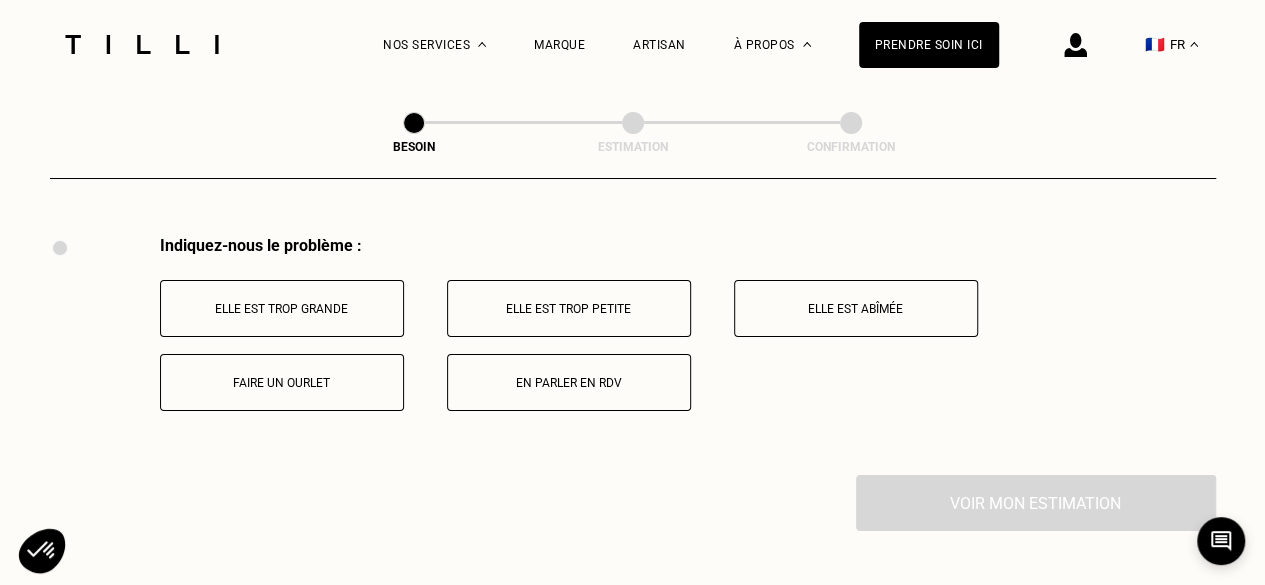 click on "Elle est trop grande" at bounding box center (282, 309) 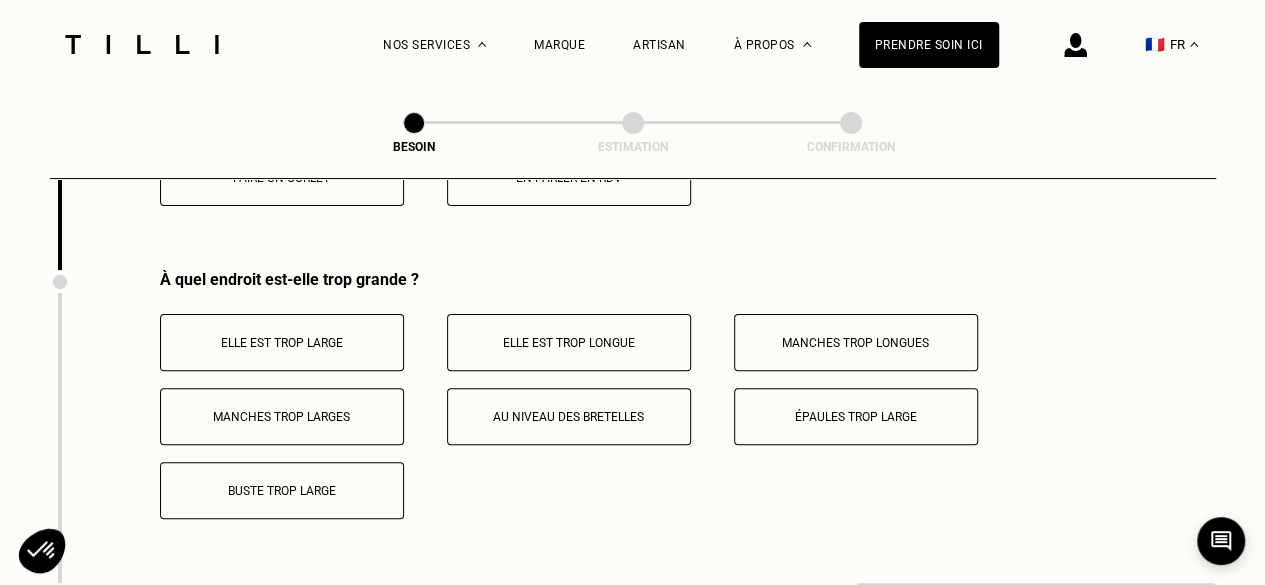 scroll, scrollTop: 3935, scrollLeft: 0, axis: vertical 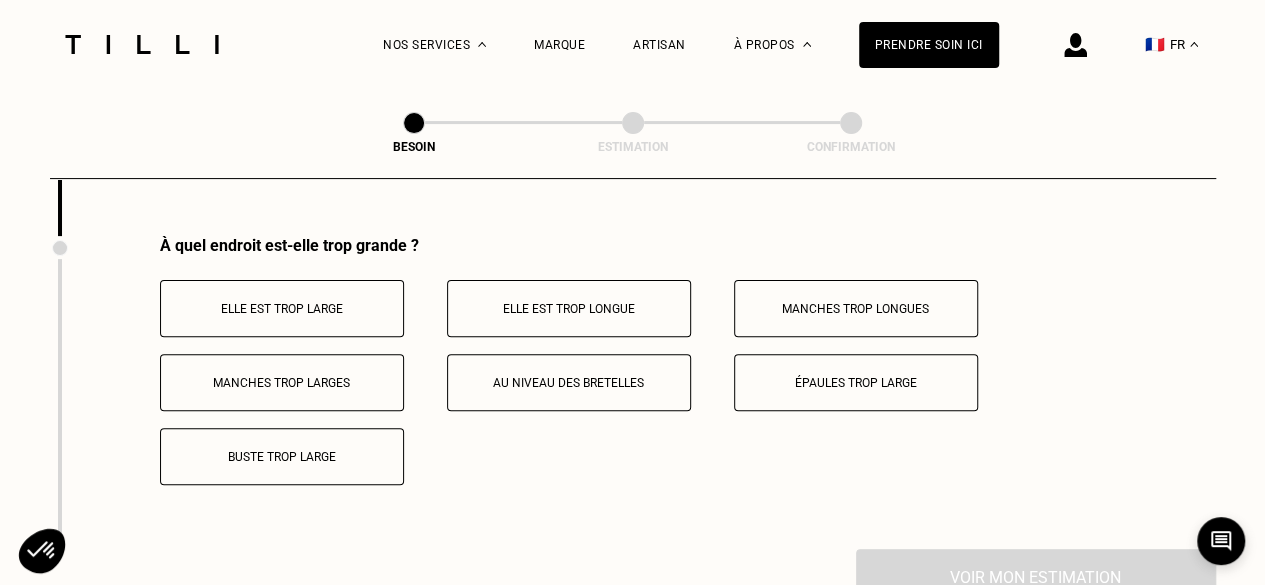 click on "Elle est trop large" at bounding box center [282, 309] 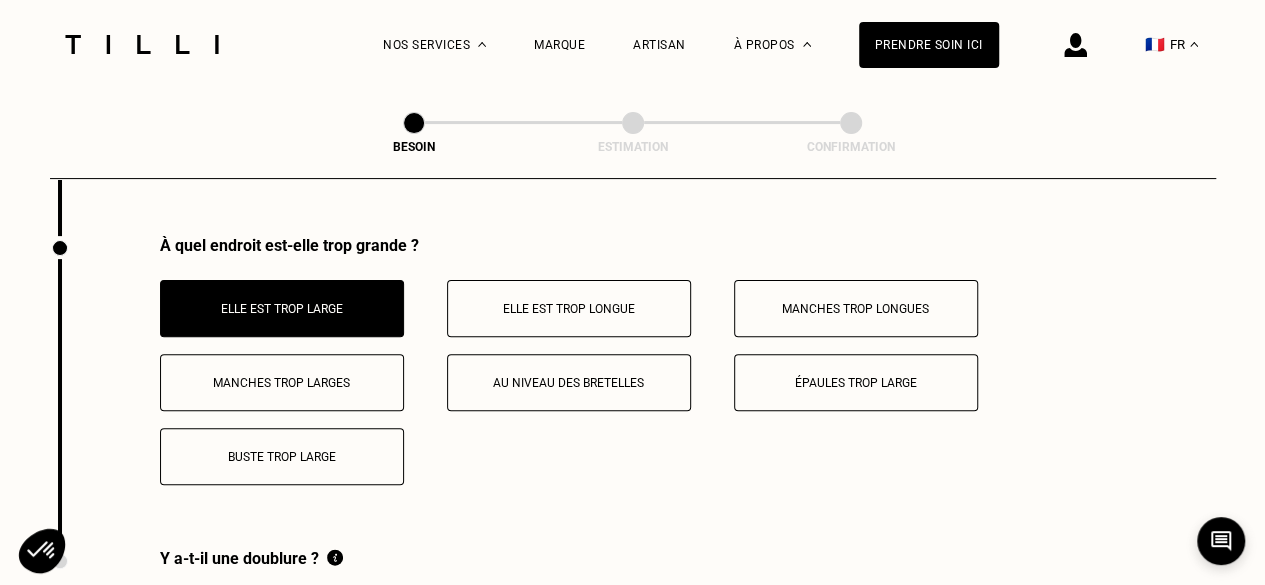 click on "Elle est trop longue" at bounding box center [569, 309] 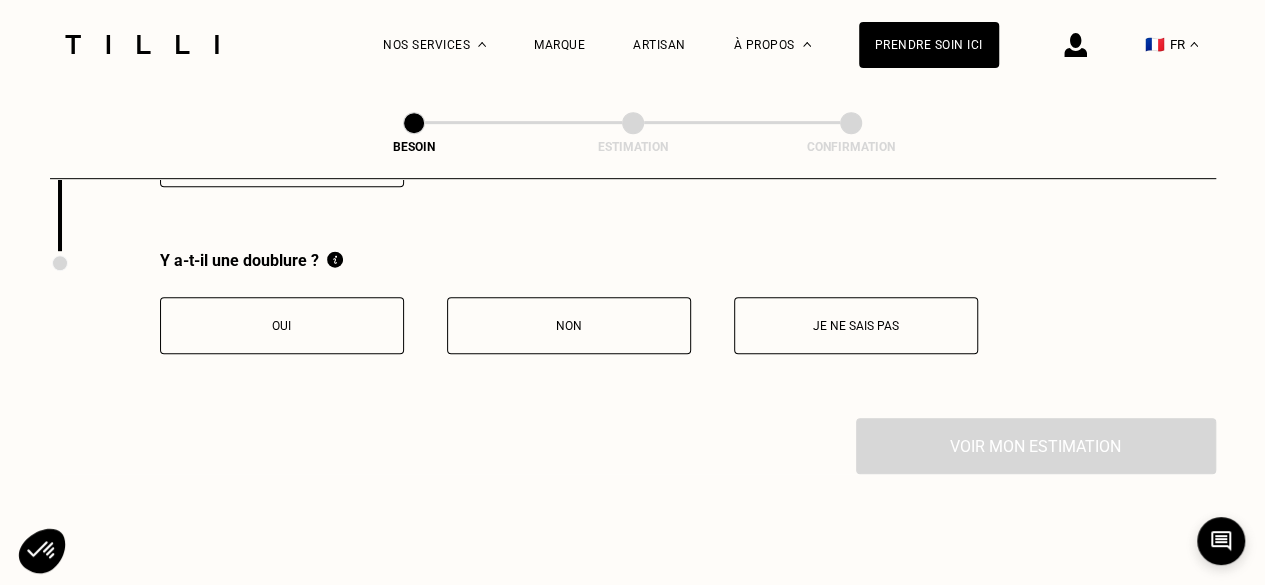 scroll, scrollTop: 4235, scrollLeft: 0, axis: vertical 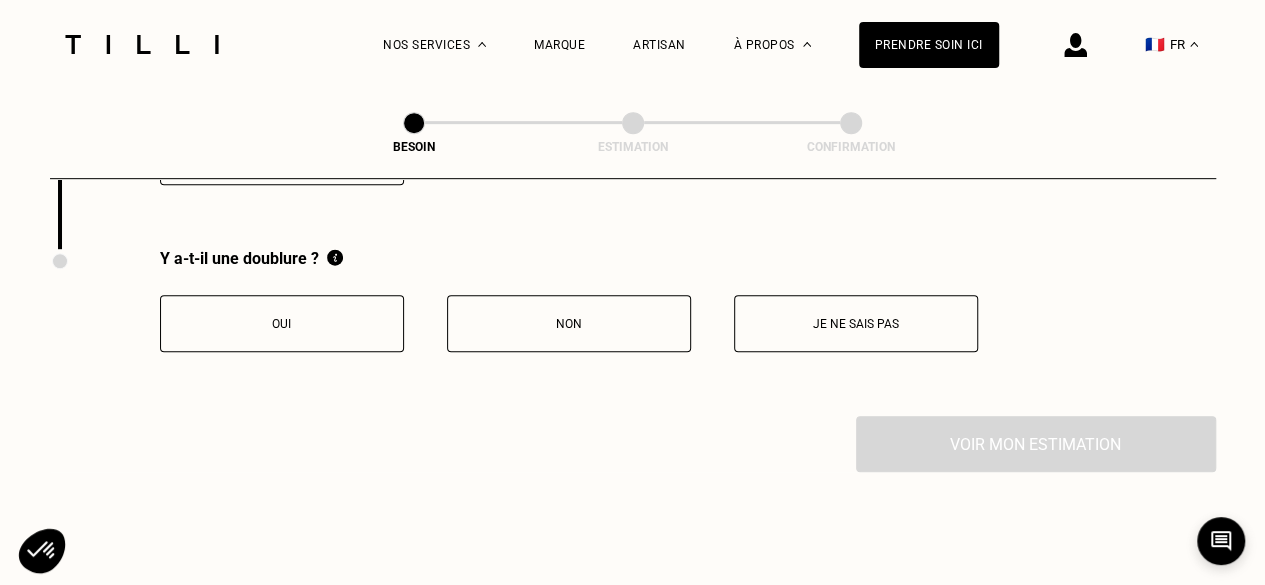 click on "Non" at bounding box center [569, 324] 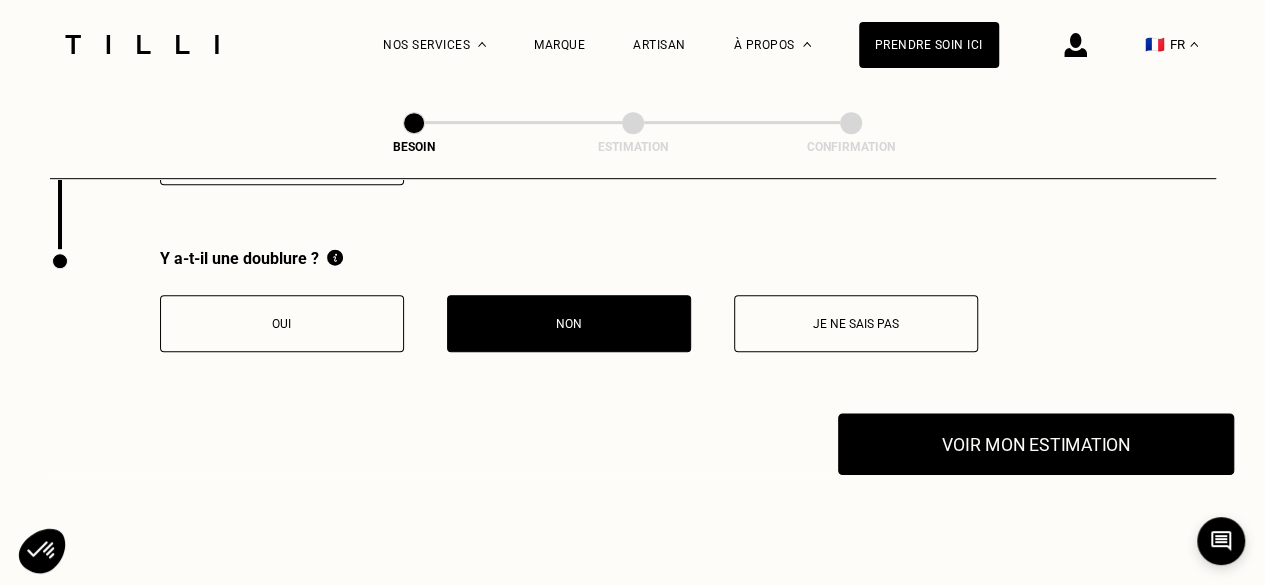 click on "Voir mon estimation" at bounding box center [1036, 444] 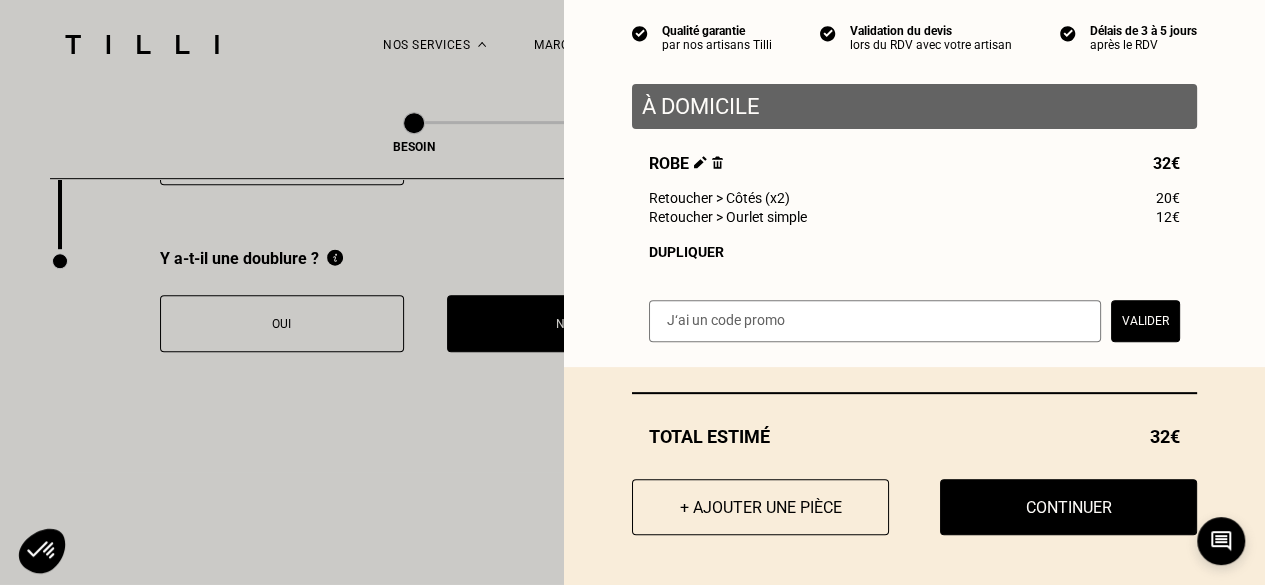 scroll, scrollTop: 191, scrollLeft: 0, axis: vertical 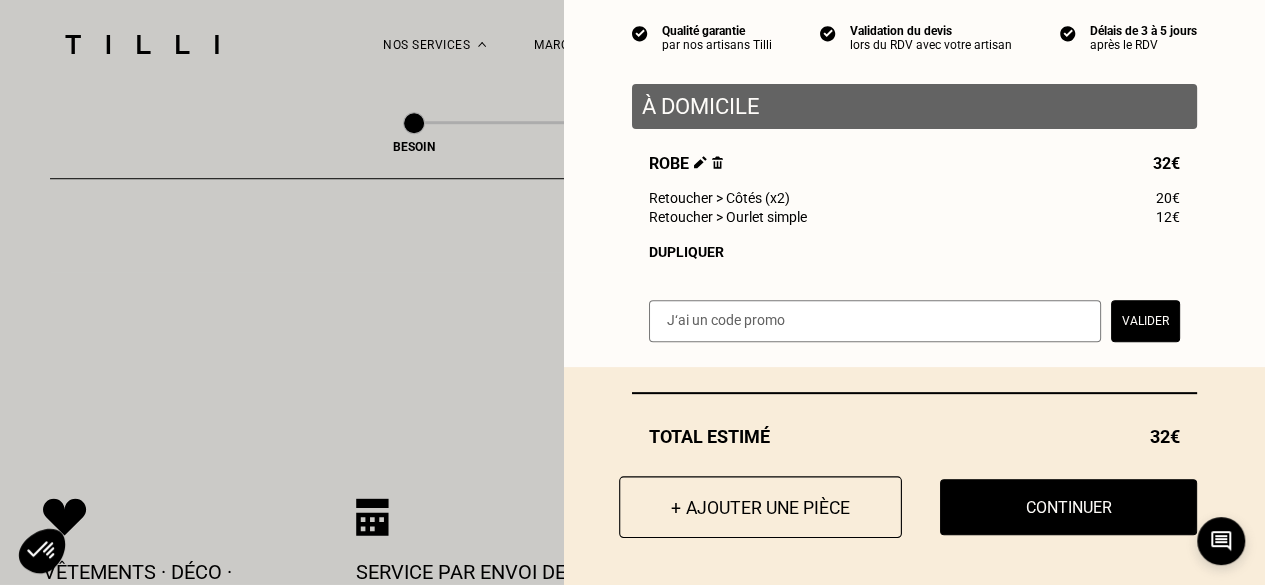 click on "+ Ajouter une pièce" at bounding box center (760, 507) 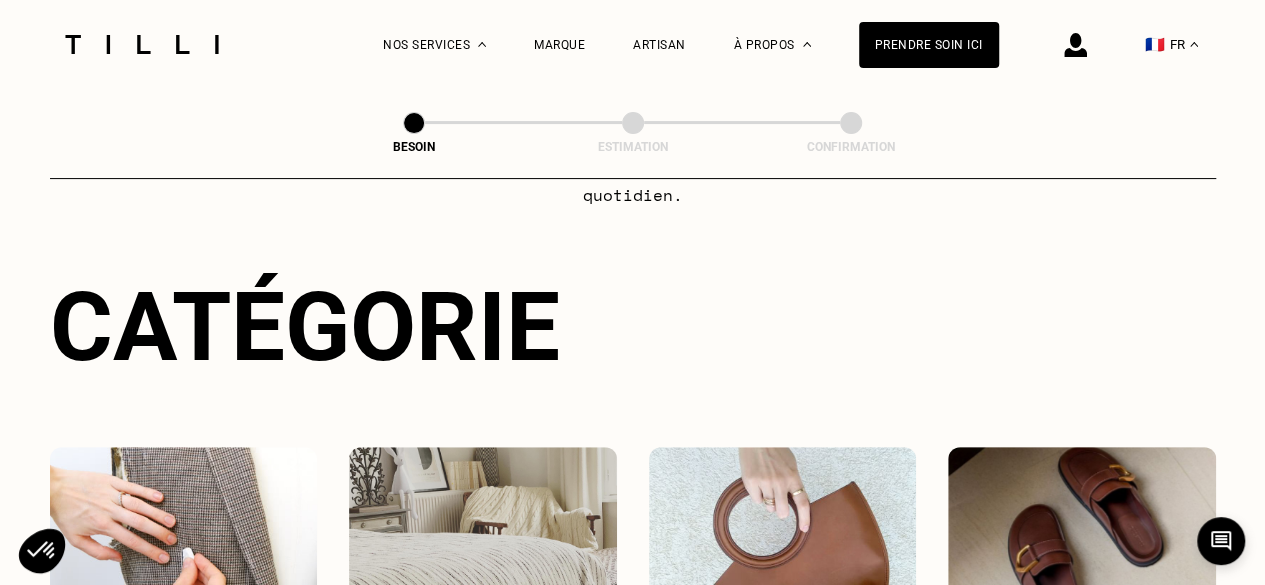 scroll, scrollTop: 300, scrollLeft: 0, axis: vertical 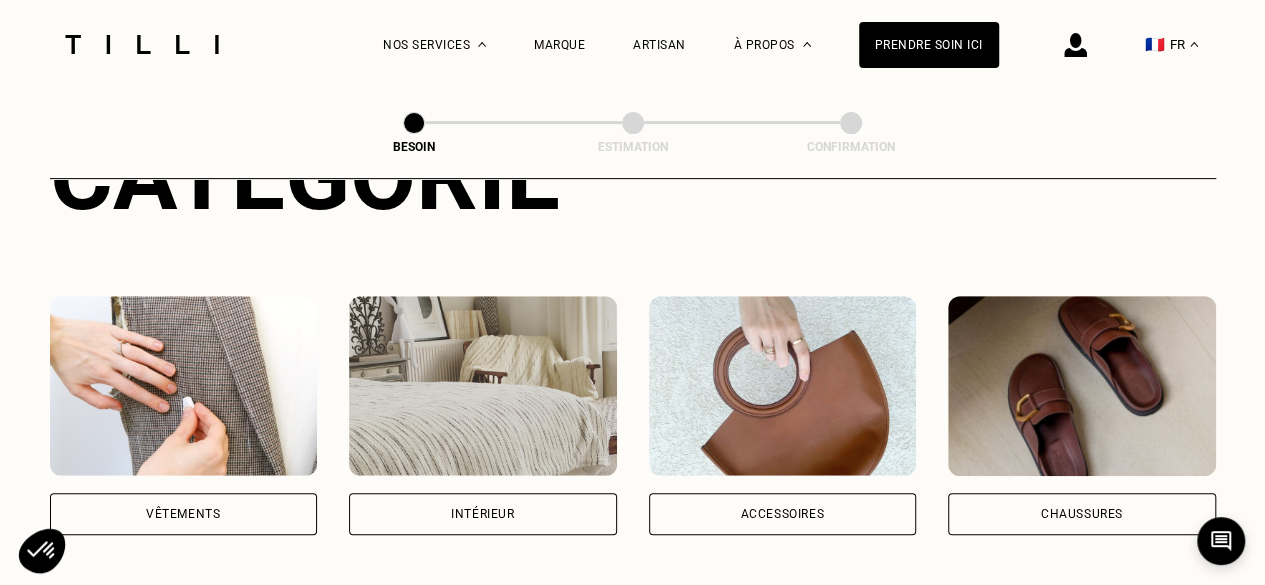 click at bounding box center (184, 386) 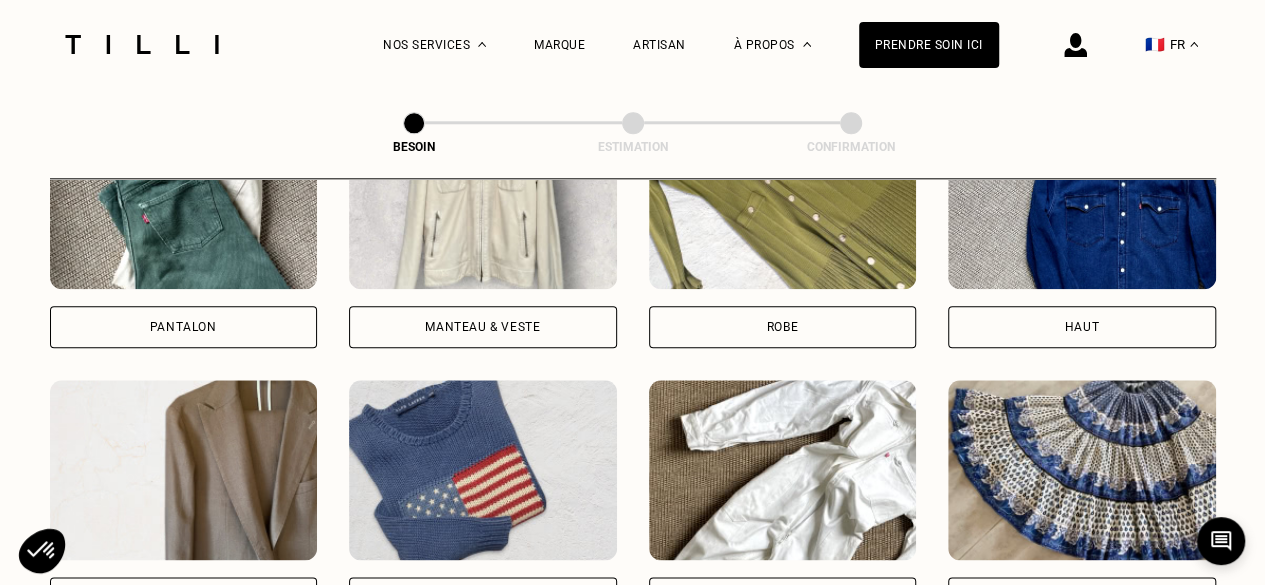 scroll, scrollTop: 1048, scrollLeft: 0, axis: vertical 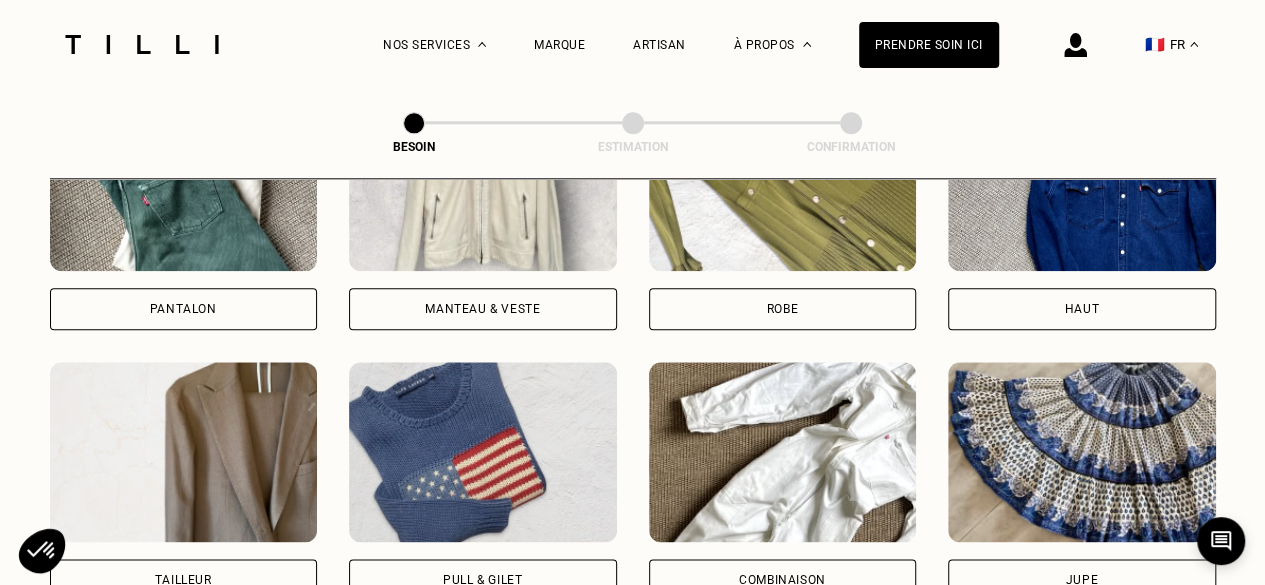 click at bounding box center (783, 181) 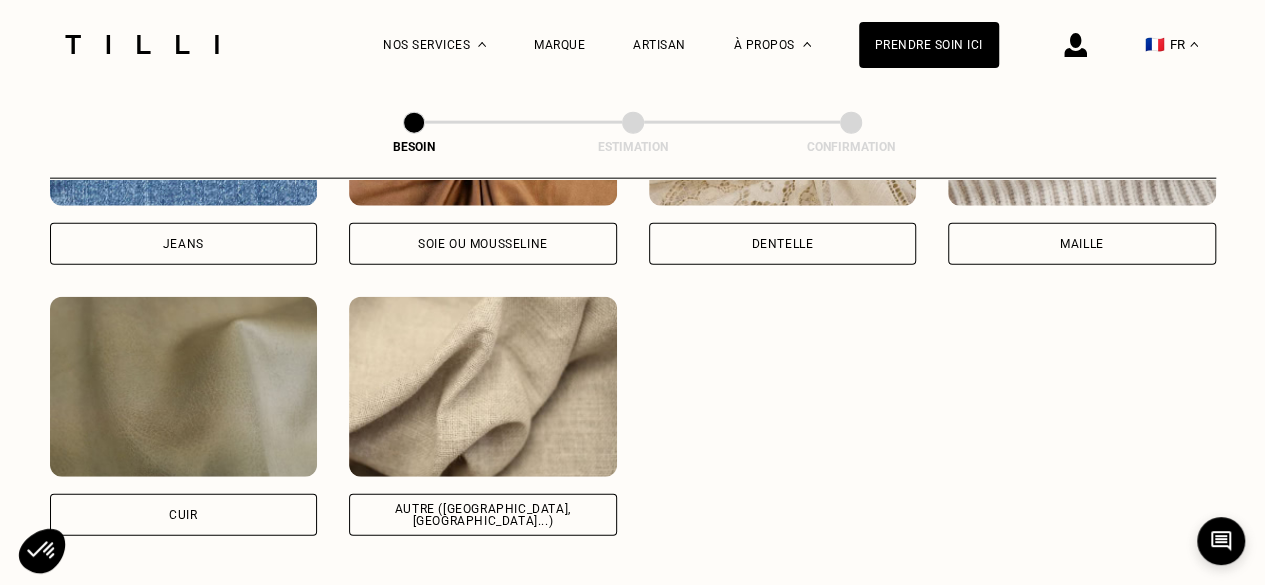 scroll, scrollTop: 2540, scrollLeft: 0, axis: vertical 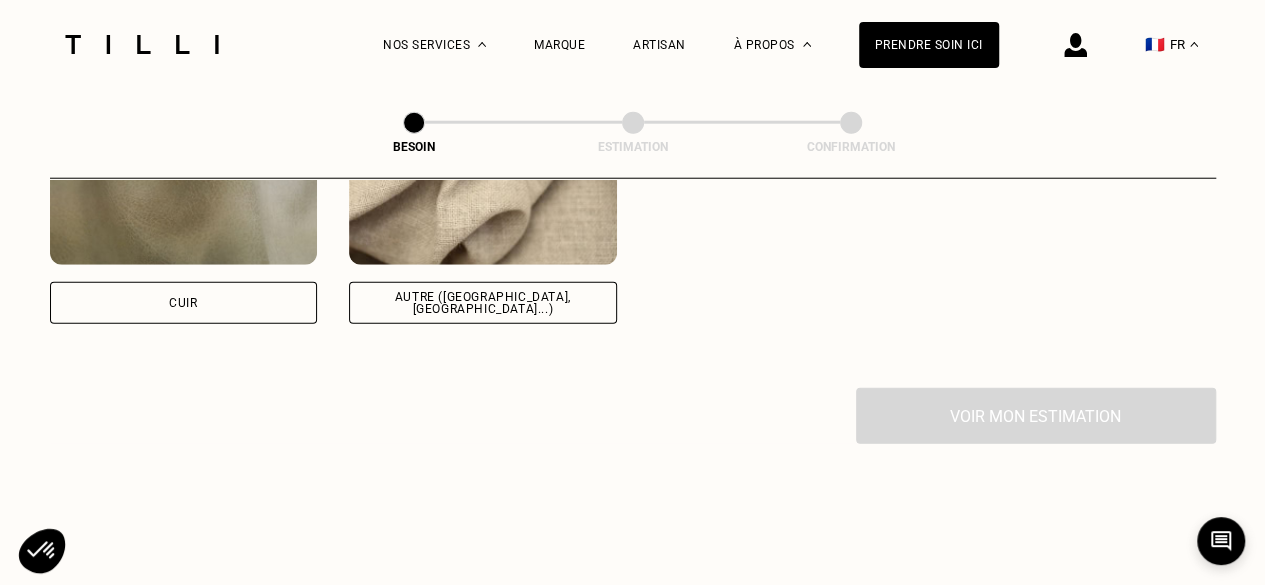 click at bounding box center [483, 175] 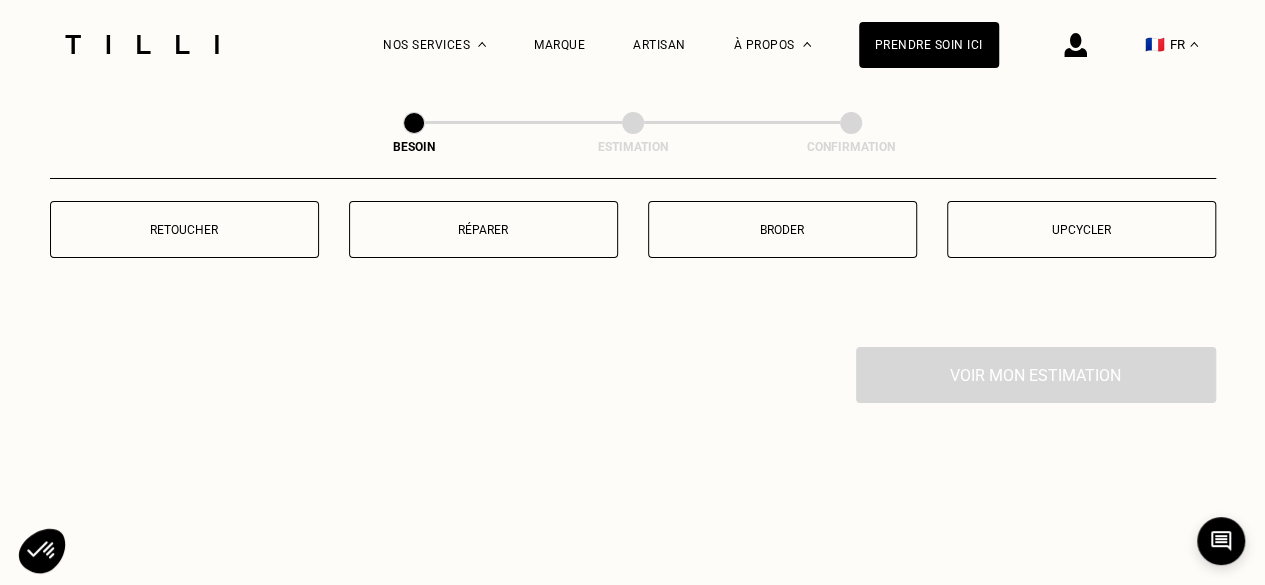 scroll, scrollTop: 3586, scrollLeft: 0, axis: vertical 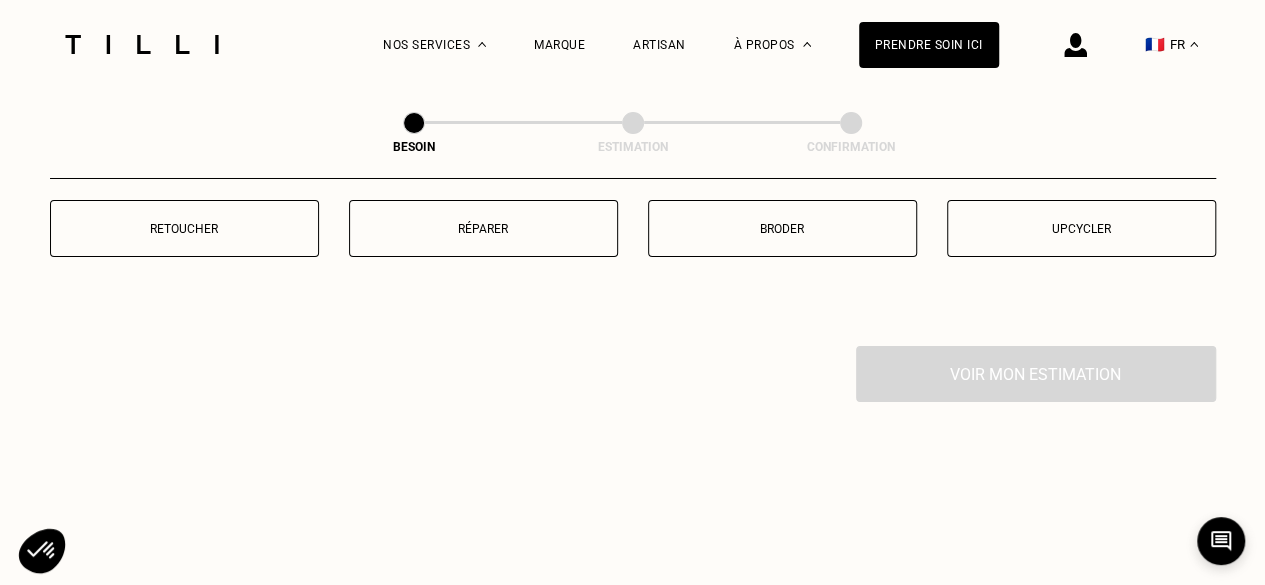 click on "Retoucher" at bounding box center [184, 229] 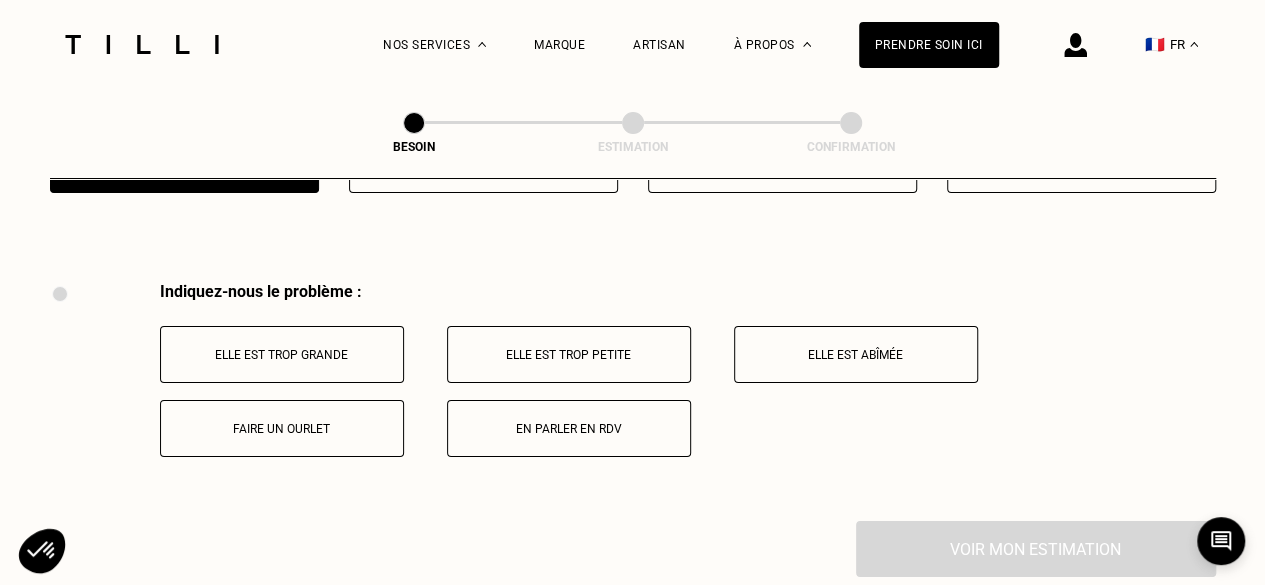 scroll, scrollTop: 3696, scrollLeft: 0, axis: vertical 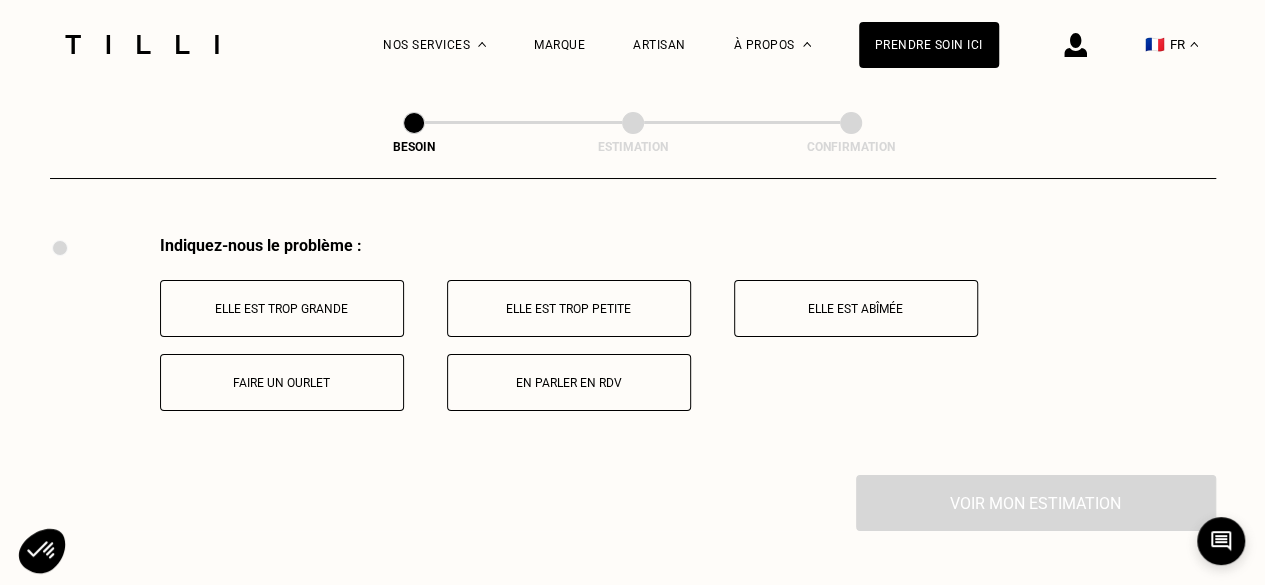 click on "Elle est trop grande" at bounding box center [282, 308] 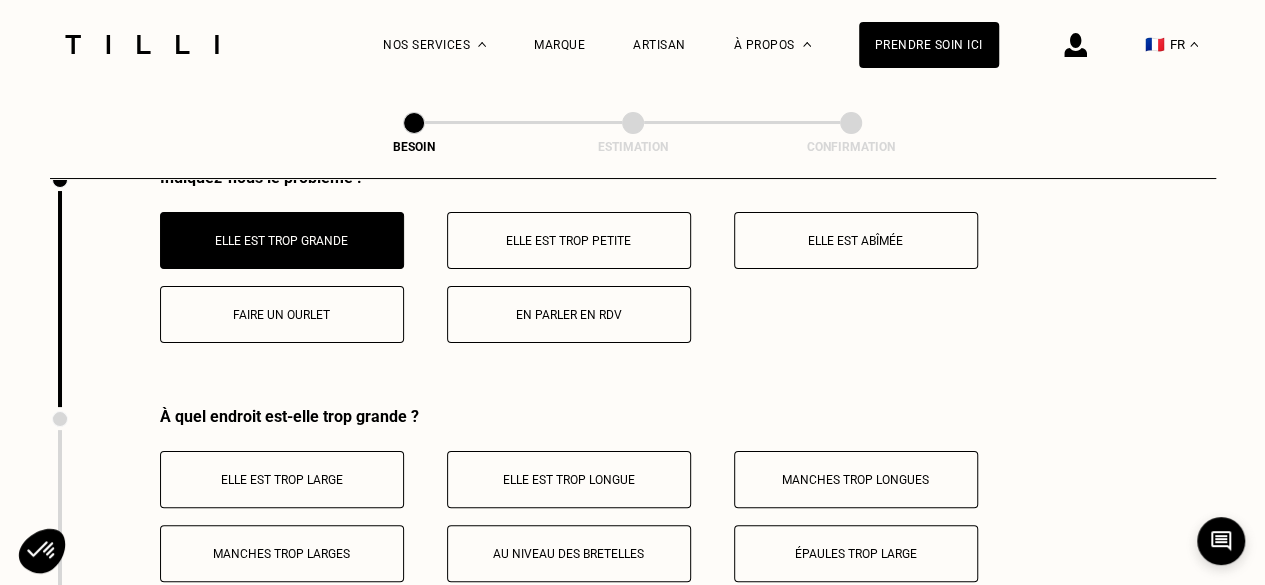 scroll, scrollTop: 3935, scrollLeft: 0, axis: vertical 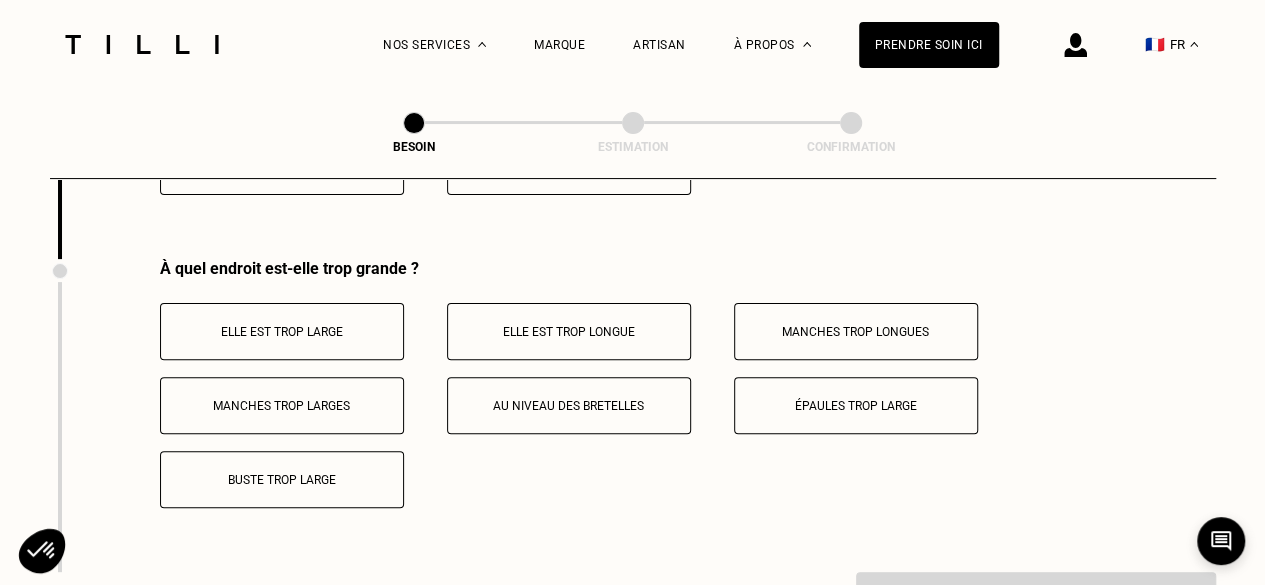 click on "Quelle pièce ? Pantalon Manteau & Veste Robe Haut Tailleur Pull & gilet Combinaison Jupe Robe de mariée Maillot de bain Lingerie Bonnet, écharpe, gants Accessoires Quelle matière ? Certaines matières nécessitent un savoir-faire et des outils spécifiques. Si besoin, nous mobiliserons un spécialiste pour prendre soin de vos pièces. Pas d’inquiétude, le prix reste le même. [PERSON_NAME] ou mousseline Dentelle Maille Attention ! Pour le moment, nous traitons que le cuir léger comme les hauts & pantalons (pas de blouson). Cuir Autre ([GEOGRAPHIC_DATA], [GEOGRAPHIC_DATA]...) Localisation Quel est votre pays ? 🇩🇪   [GEOGRAPHIC_DATA] 🇦🇹   [GEOGRAPHIC_DATA] 🇧🇪   [GEOGRAPHIC_DATA] 🇧🇬   Bulgarie 🇨🇾   Chypre 🇭🇷   Croatie 🇩🇰   [GEOGRAPHIC_DATA] 🇪🇸   [GEOGRAPHIC_DATA] 🇪🇪   [GEOGRAPHIC_DATA] 🇫🇮   [GEOGRAPHIC_DATA] 🇫🇷   [GEOGRAPHIC_DATA] 🇬🇷   [GEOGRAPHIC_DATA] 🇭🇺   [GEOGRAPHIC_DATA] 🇮🇪   [GEOGRAPHIC_DATA] 🇮🇹   [GEOGRAPHIC_DATA] 🇱🇻   [GEOGRAPHIC_DATA] 🇱🇮   [GEOGRAPHIC_DATA] 🇱🇹   [GEOGRAPHIC_DATA] 🇱🇺   [GEOGRAPHIC_DATA] 🇲🇹   [GEOGRAPHIC_DATA] 🇳🇴   [GEOGRAPHIC_DATA] 🇳🇱" at bounding box center [633, -1221] 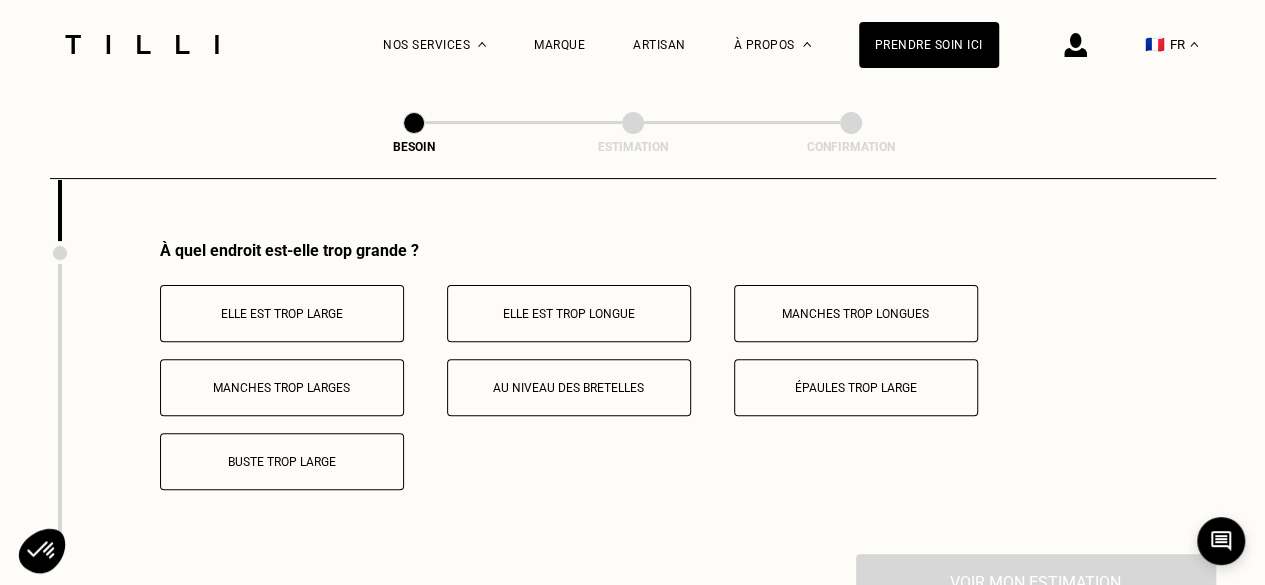 scroll, scrollTop: 3935, scrollLeft: 0, axis: vertical 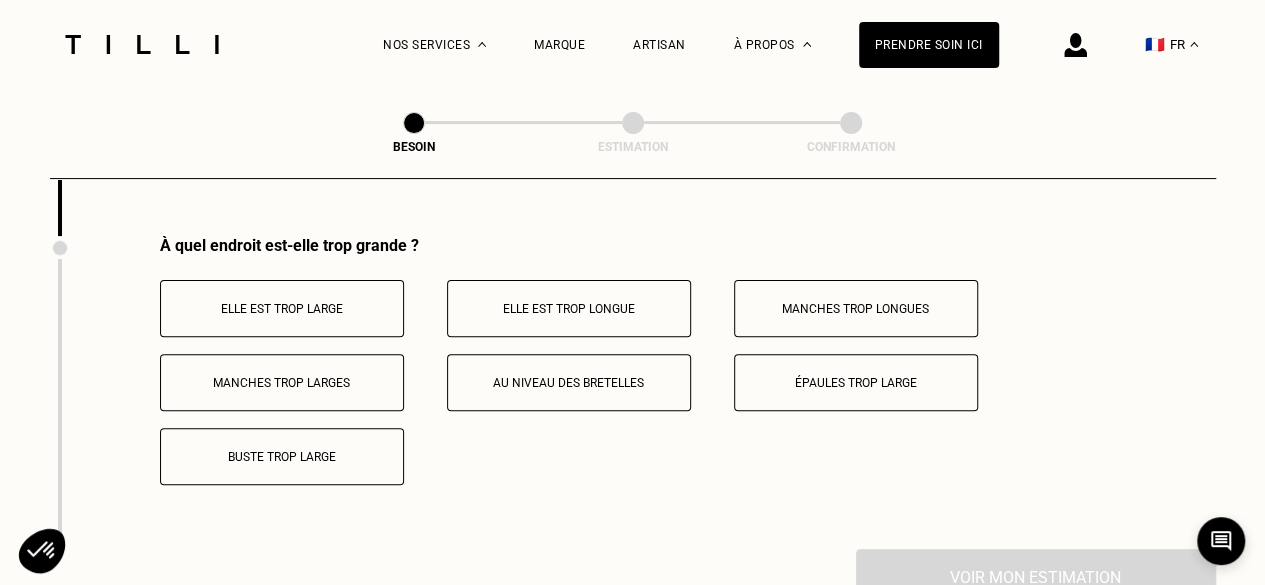 click on "Elle est trop large" at bounding box center (282, 309) 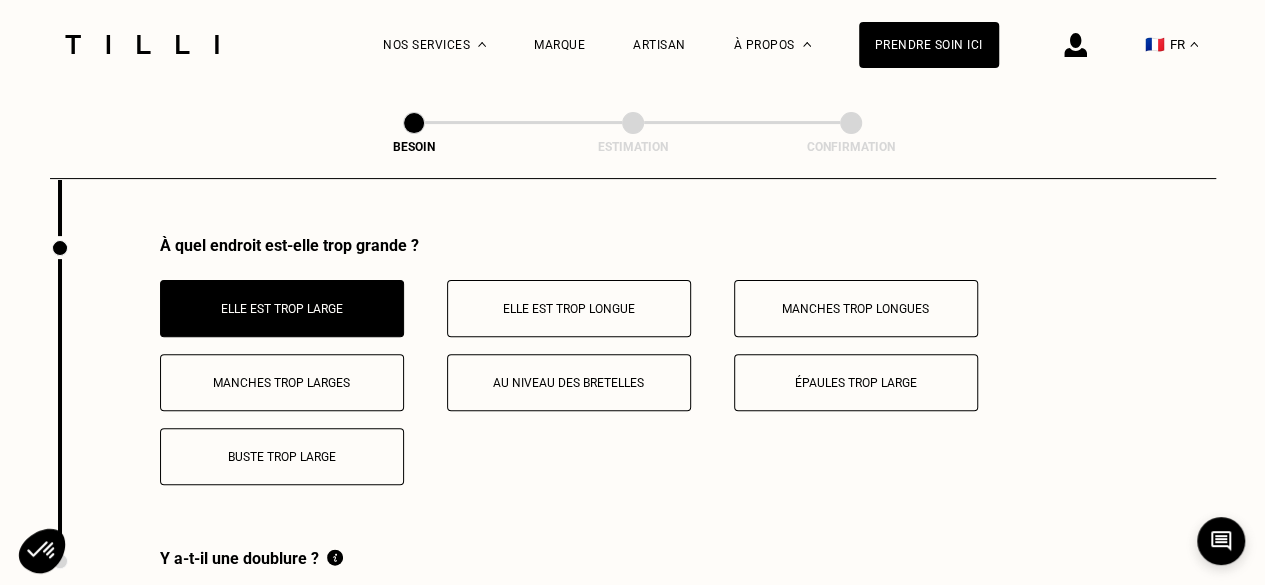 click on "Elle est trop longue" at bounding box center [569, 309] 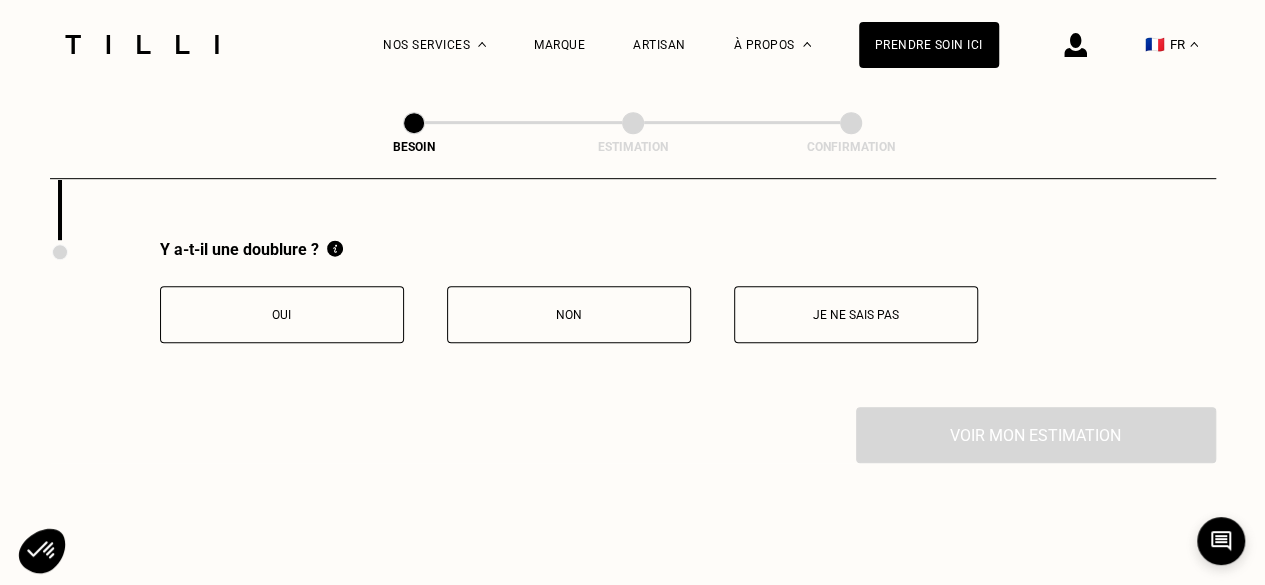 scroll, scrollTop: 4135, scrollLeft: 0, axis: vertical 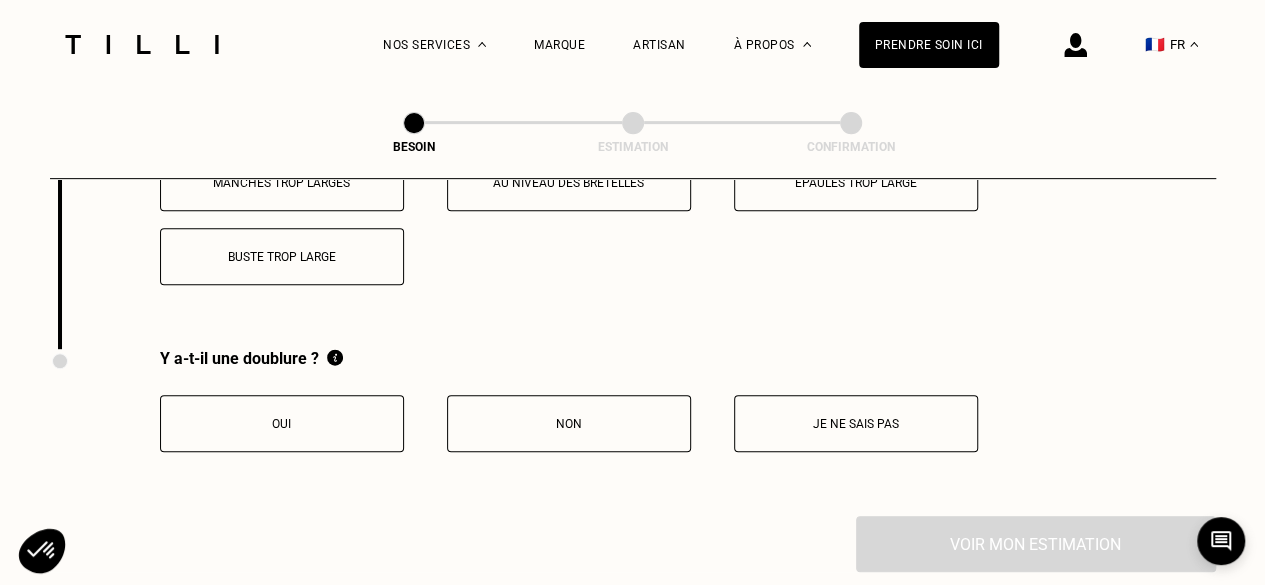 click on "Non" at bounding box center [569, 424] 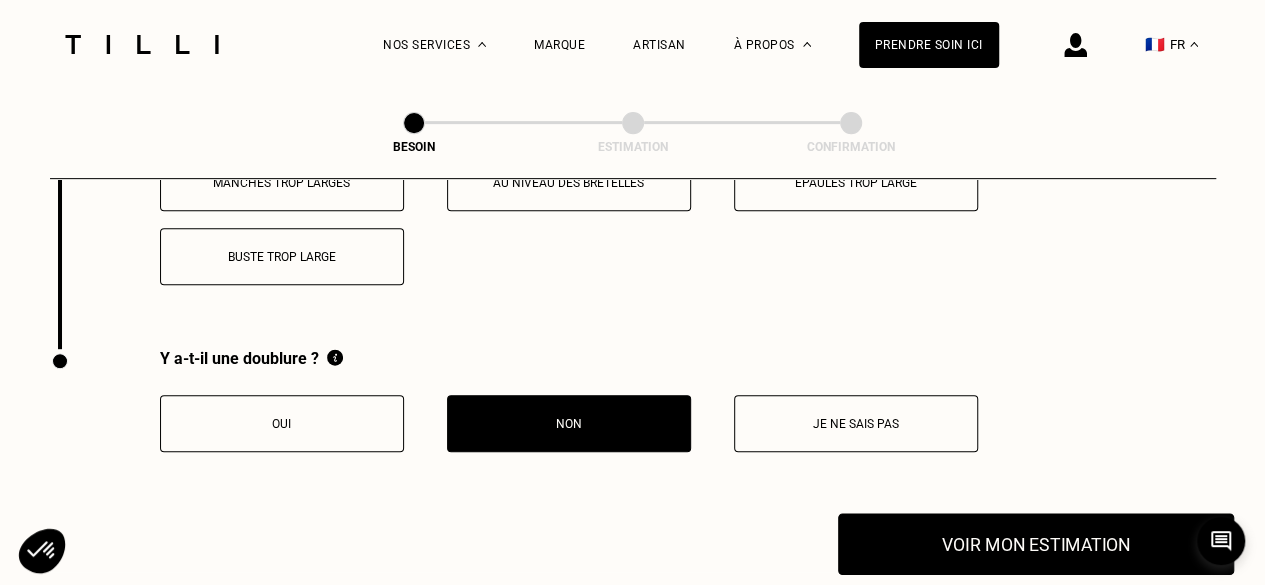 click on "Voir mon estimation" at bounding box center [1036, 544] 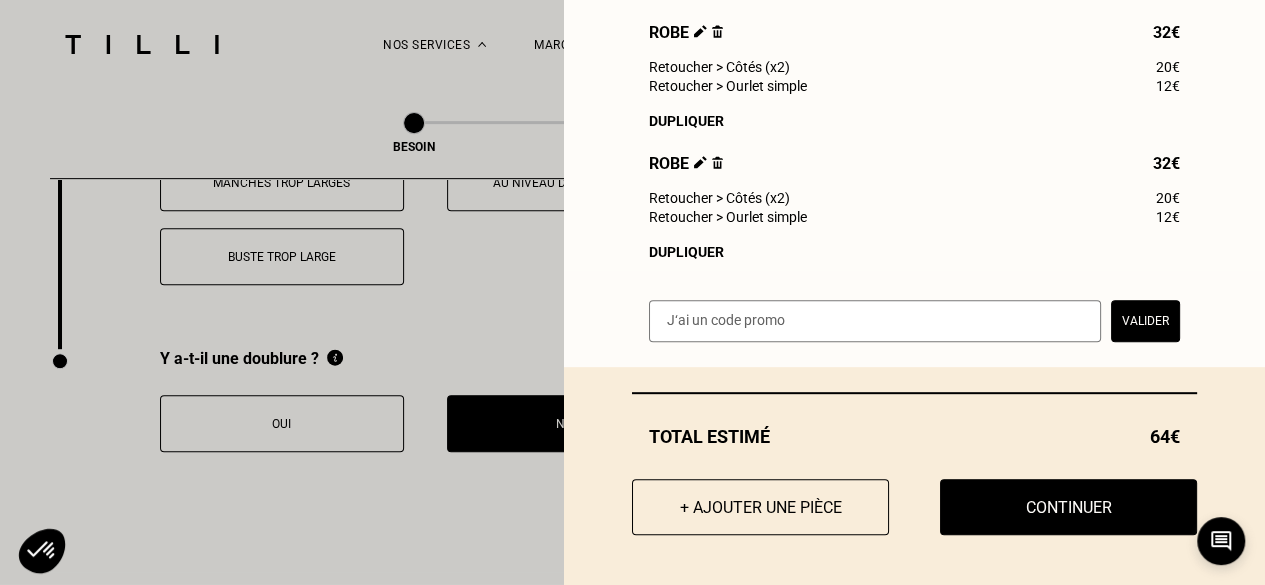 scroll, scrollTop: 324, scrollLeft: 0, axis: vertical 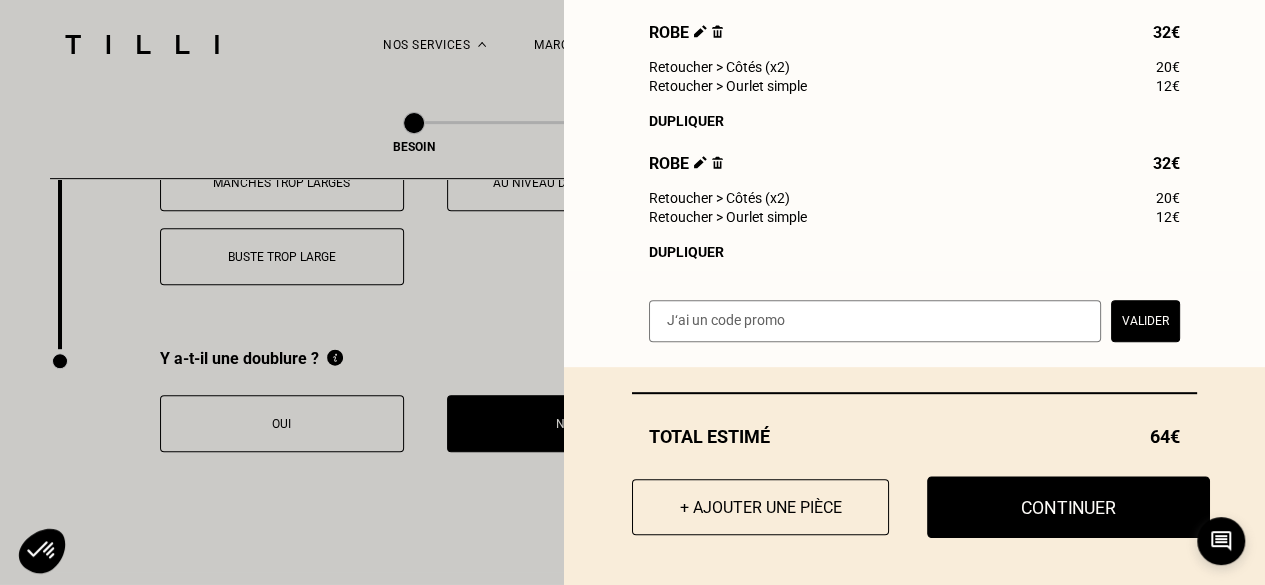 click on "Continuer" at bounding box center (1068, 507) 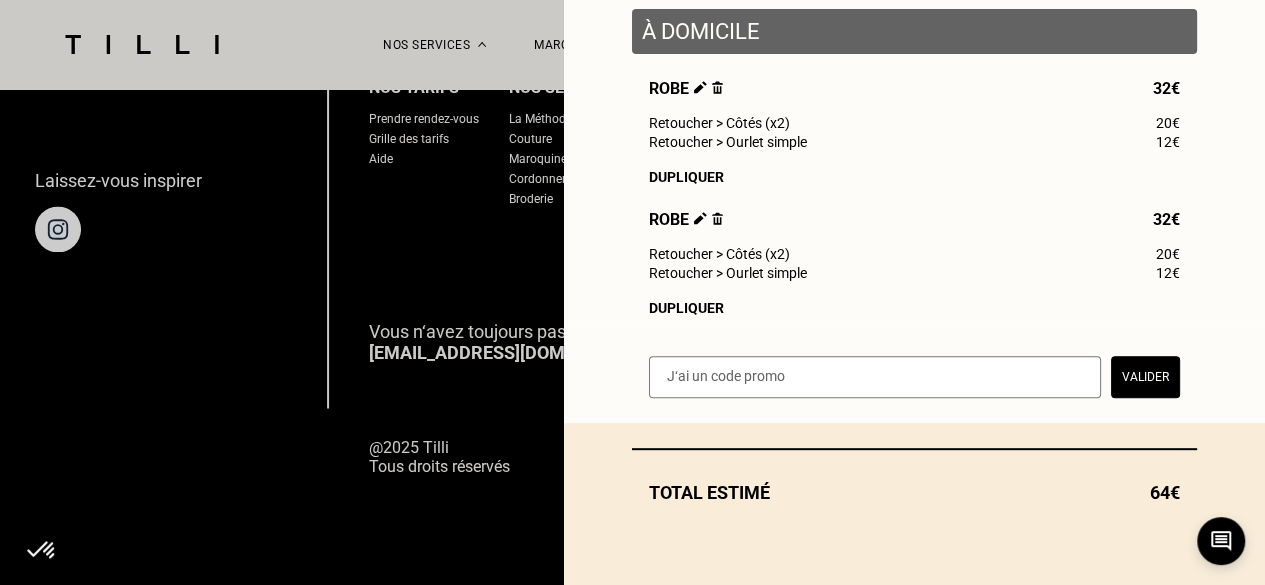 scroll, scrollTop: 1441, scrollLeft: 0, axis: vertical 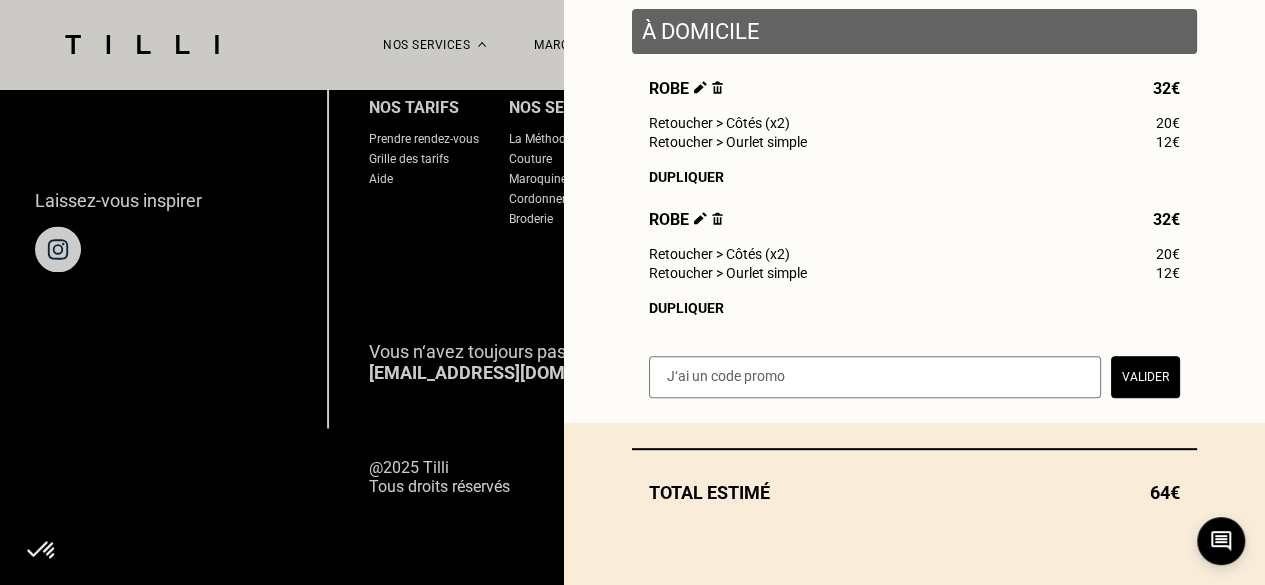 select on "FR" 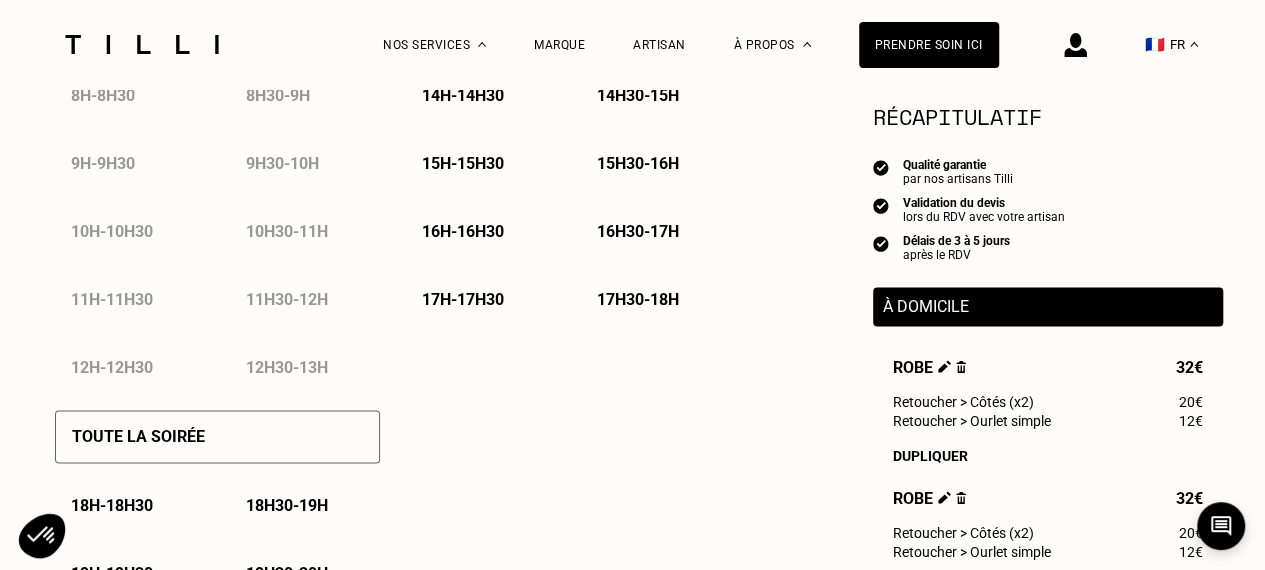 scroll, scrollTop: 900, scrollLeft: 0, axis: vertical 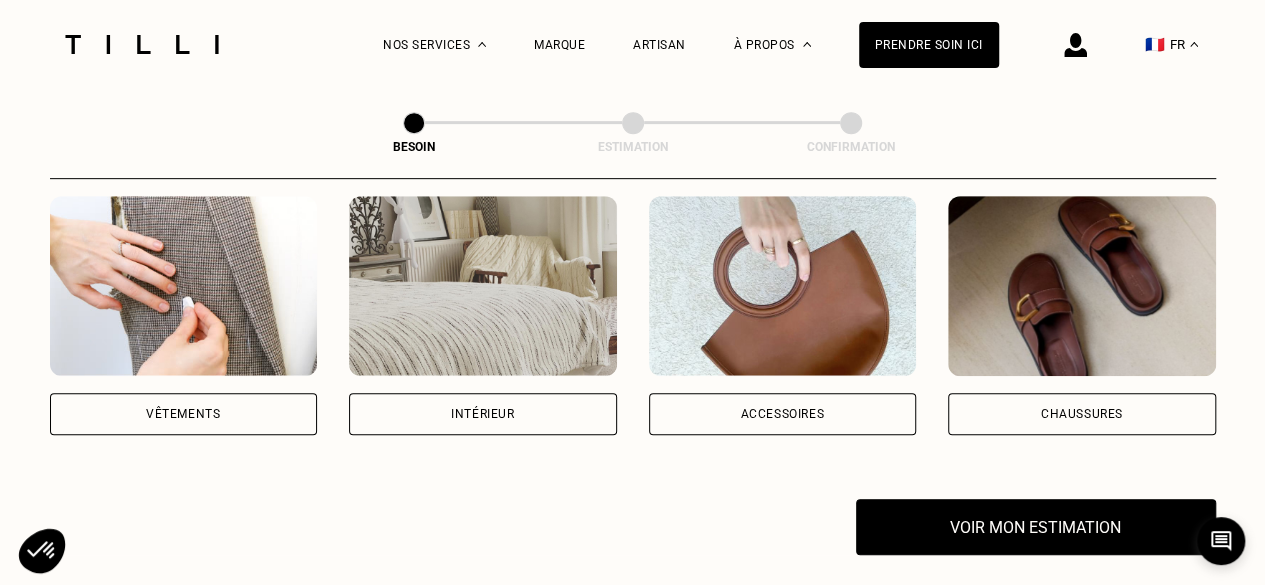 click at bounding box center [184, 286] 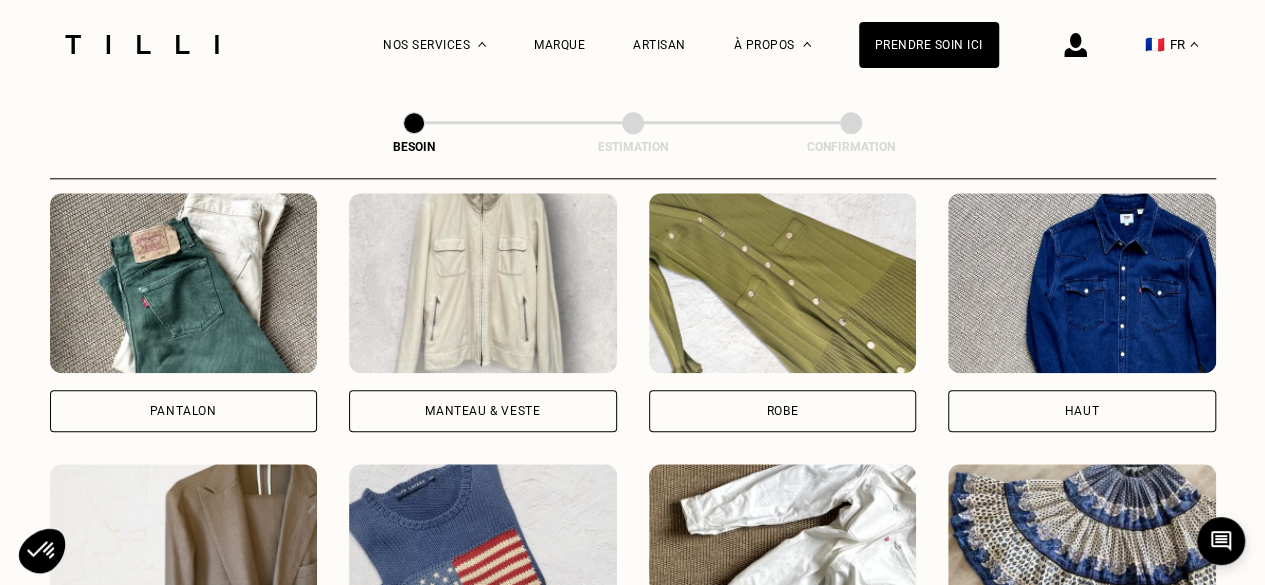scroll, scrollTop: 1054, scrollLeft: 0, axis: vertical 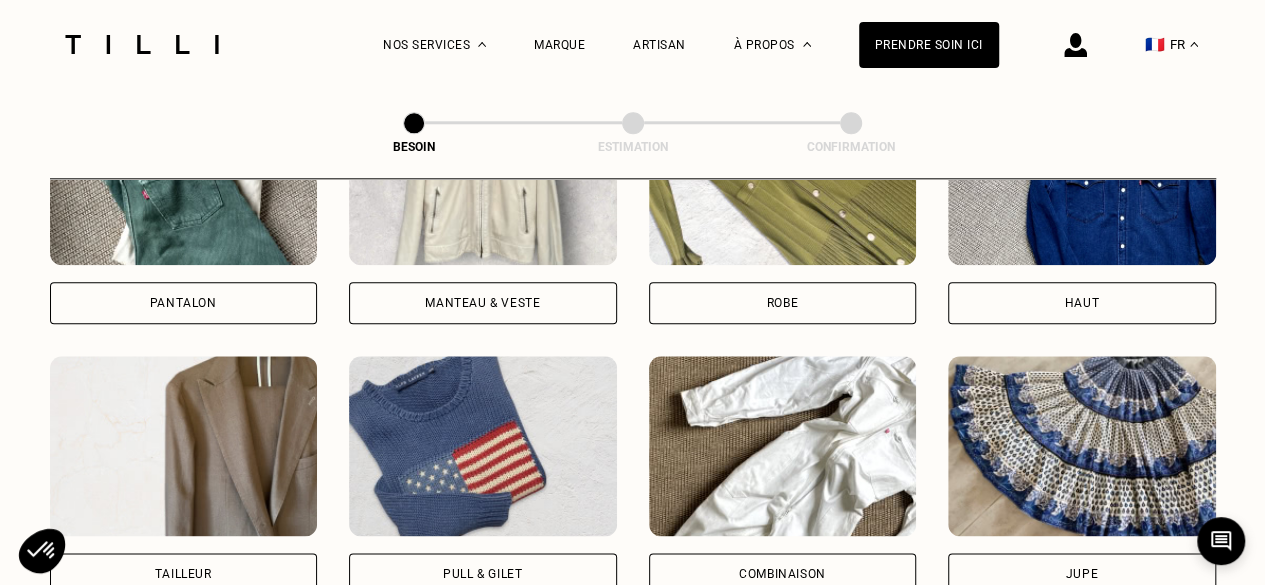 click on "Robe" at bounding box center (783, 303) 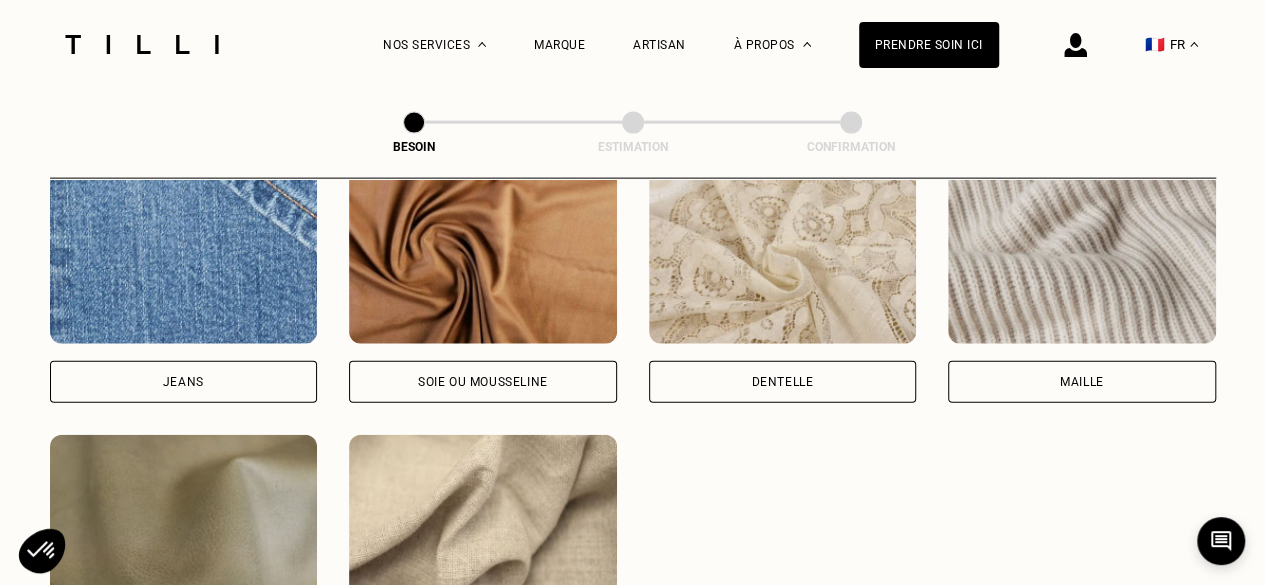 scroll, scrollTop: 2250, scrollLeft: 0, axis: vertical 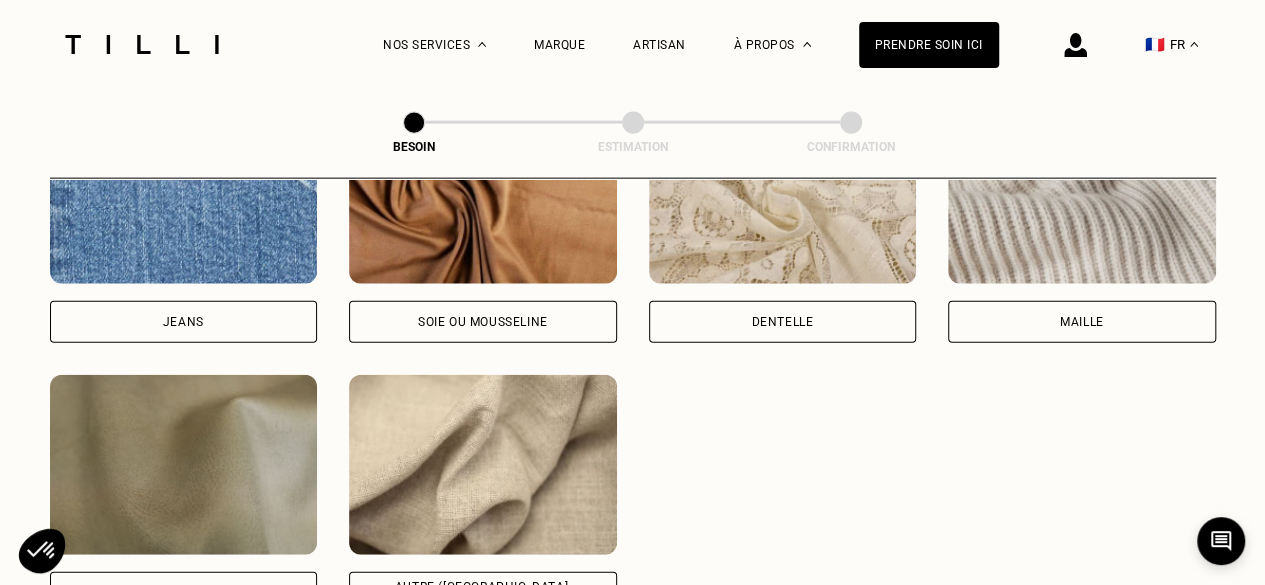 click on "Autre ([GEOGRAPHIC_DATA], [GEOGRAPHIC_DATA]...)" at bounding box center (483, 593) 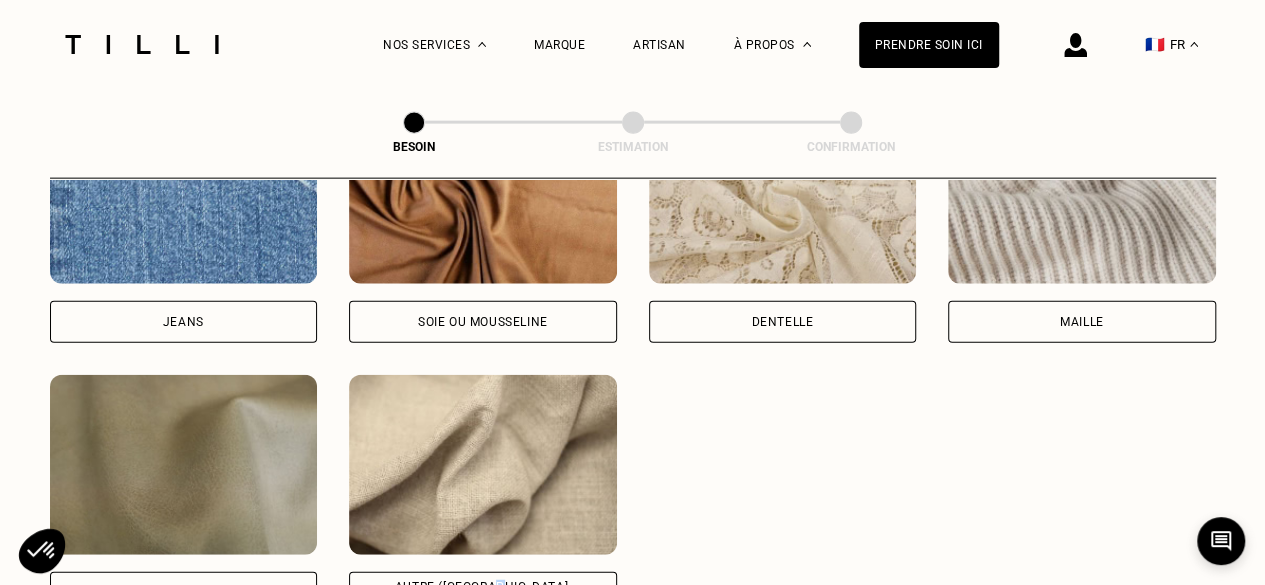 select on "FR" 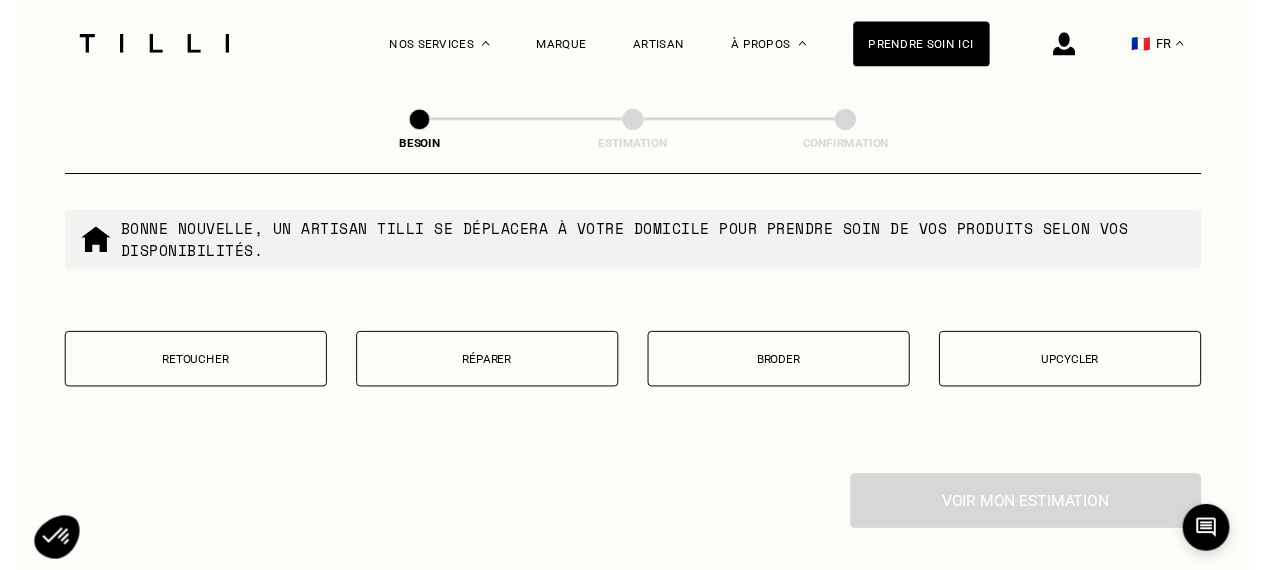 scroll, scrollTop: 3486, scrollLeft: 0, axis: vertical 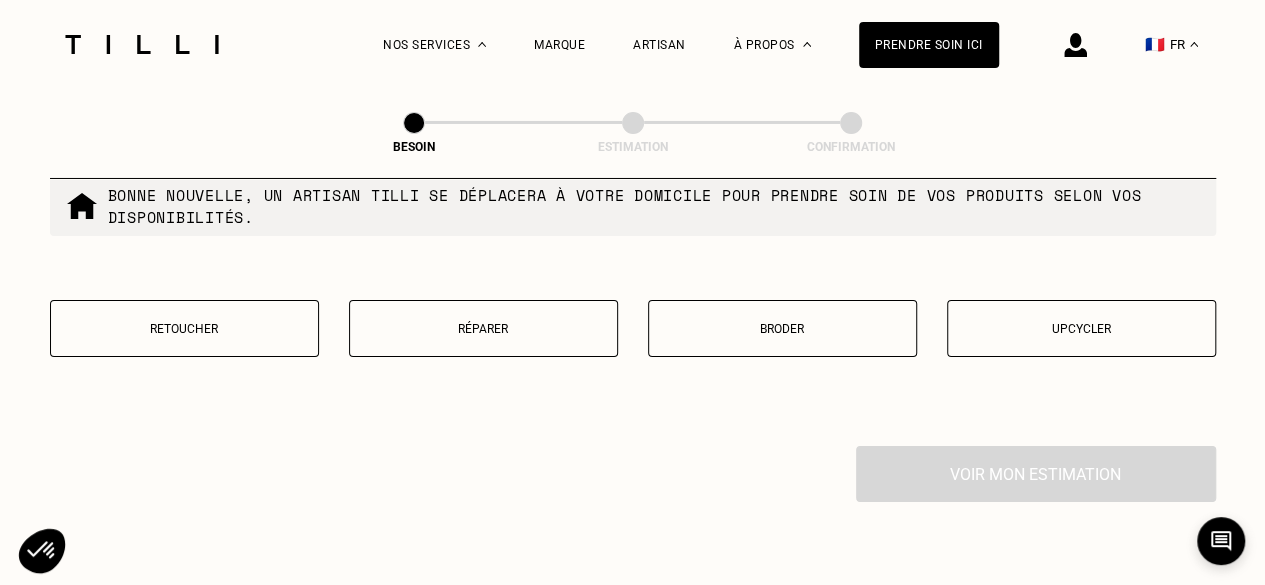 click on "Upcycler" at bounding box center [1081, 329] 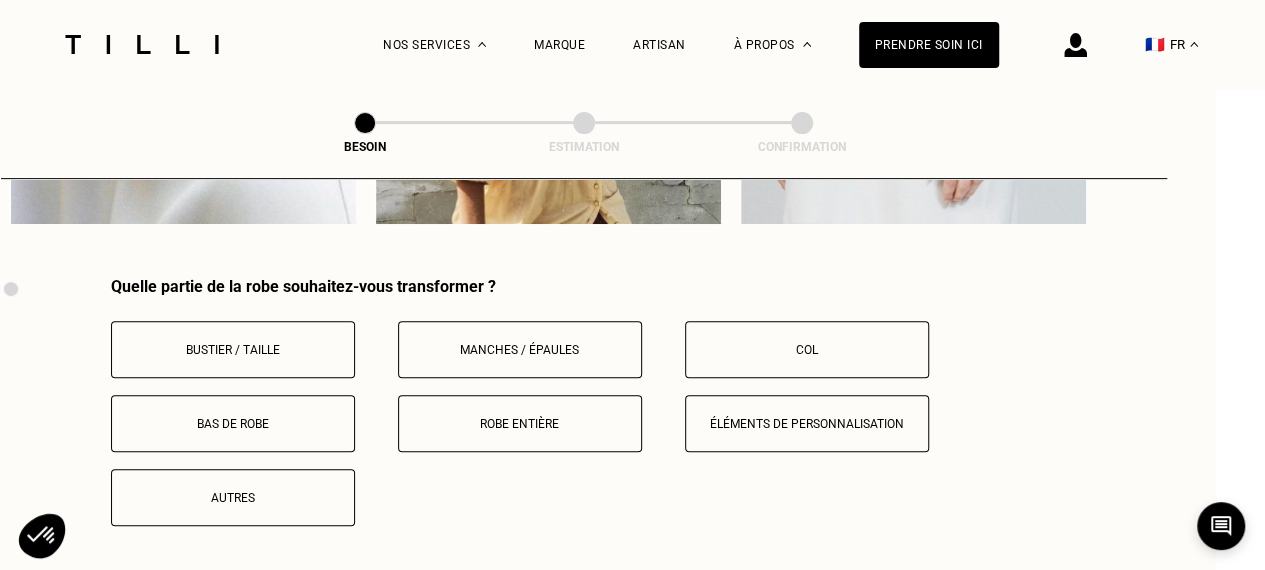 scroll, scrollTop: 4096, scrollLeft: 49, axis: both 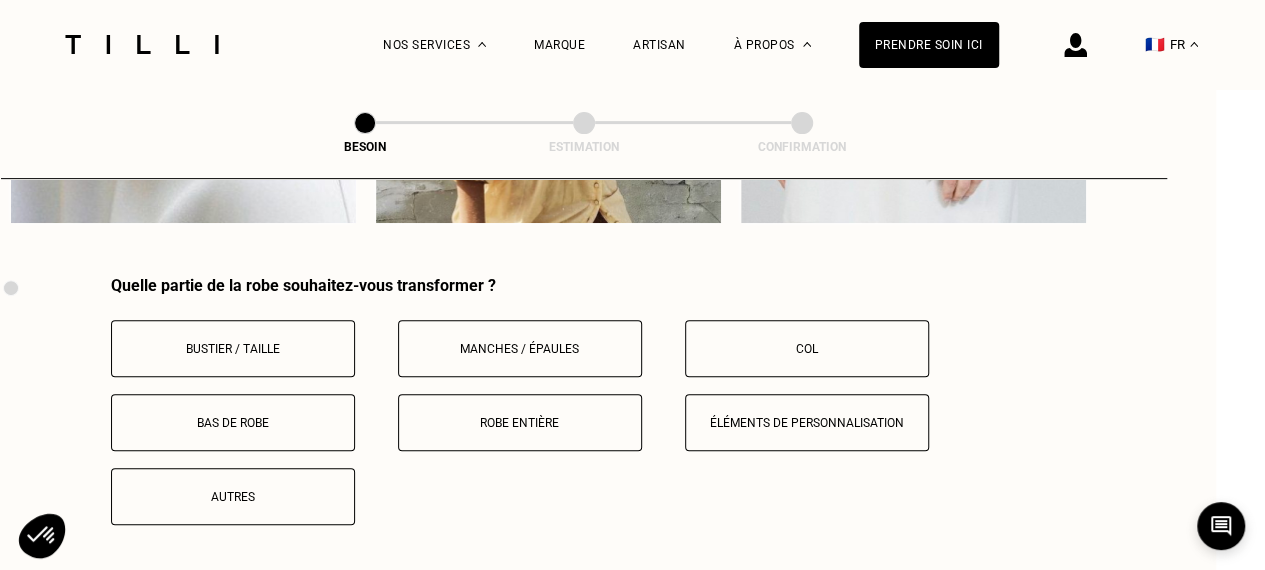 click on "Autres" at bounding box center [233, 496] 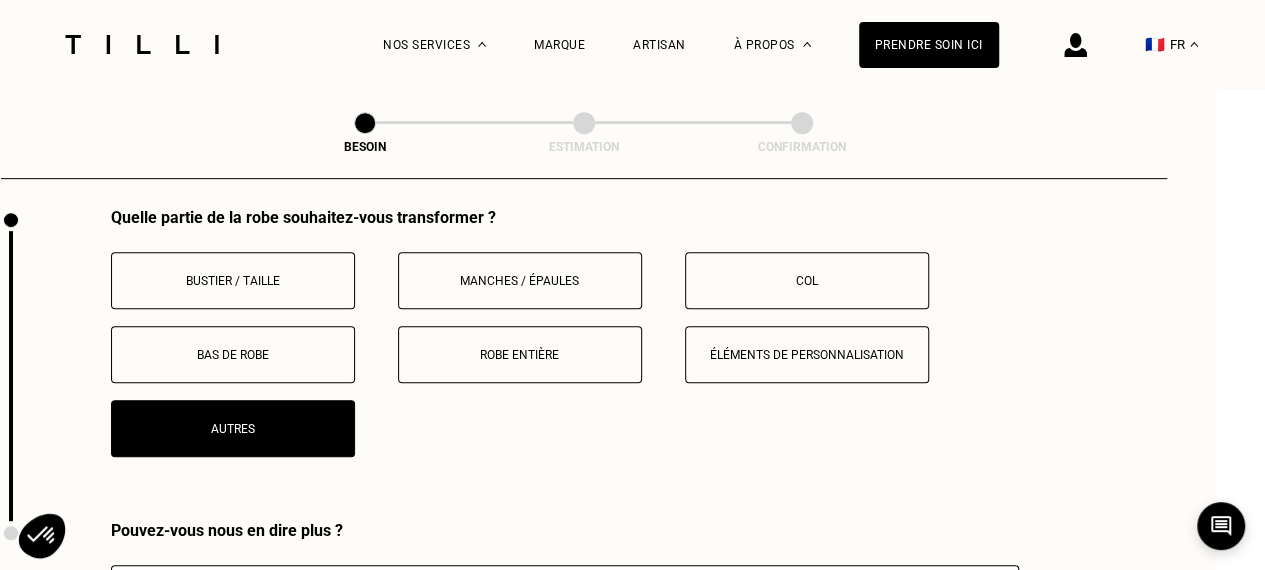 scroll, scrollTop: 4196, scrollLeft: 49, axis: both 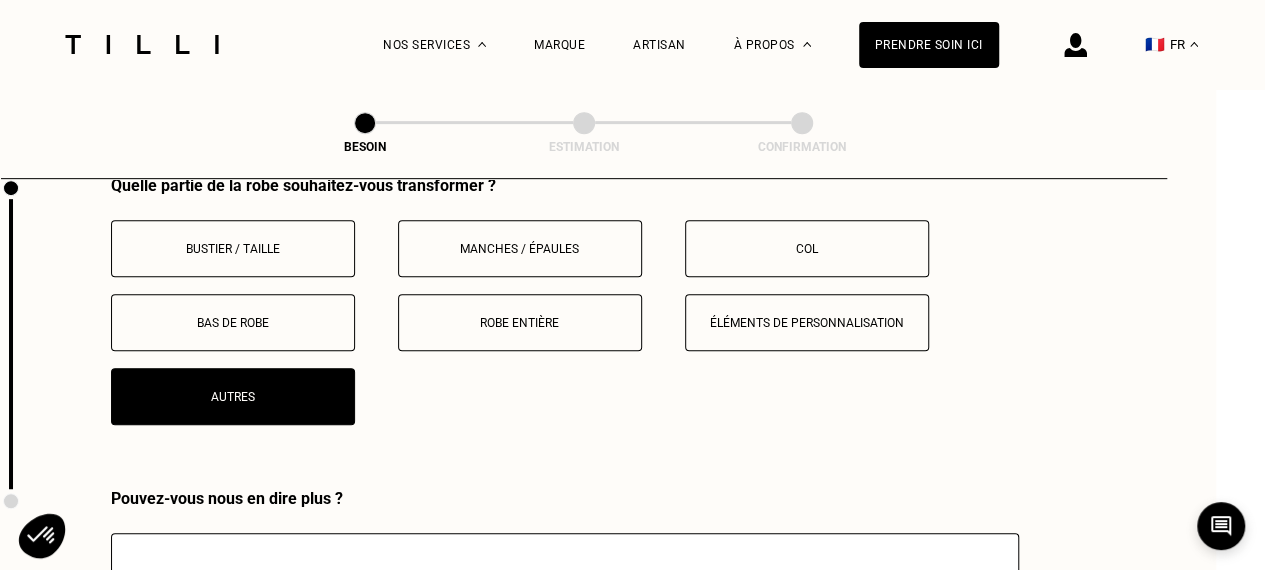 click on "Robe entière" at bounding box center (520, 323) 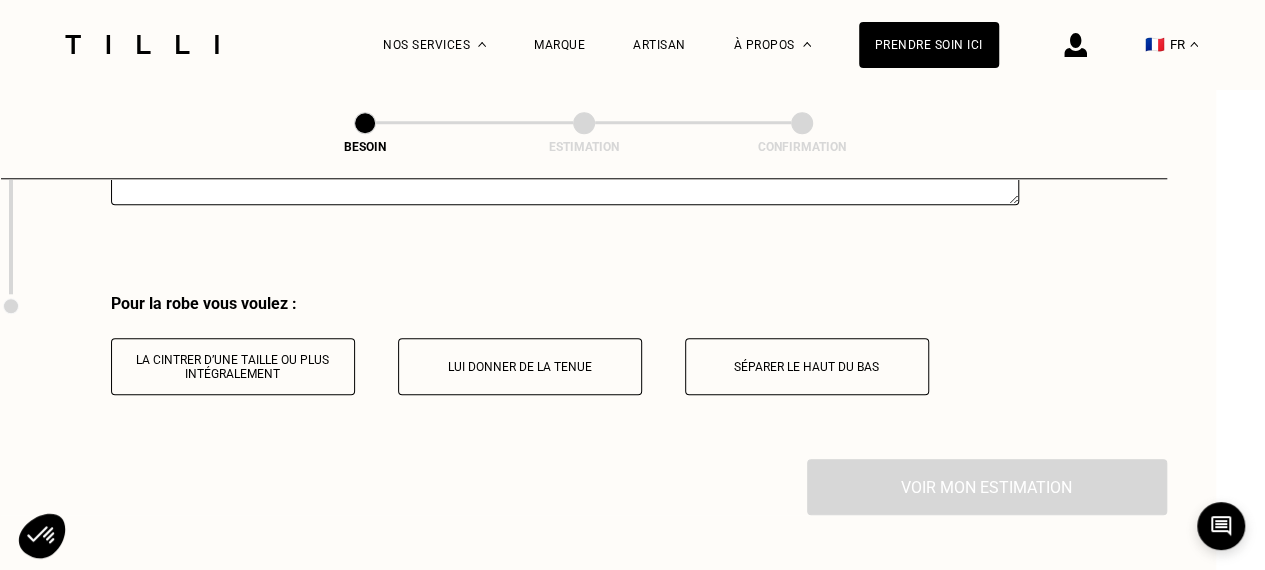 scroll, scrollTop: 4696, scrollLeft: 49, axis: both 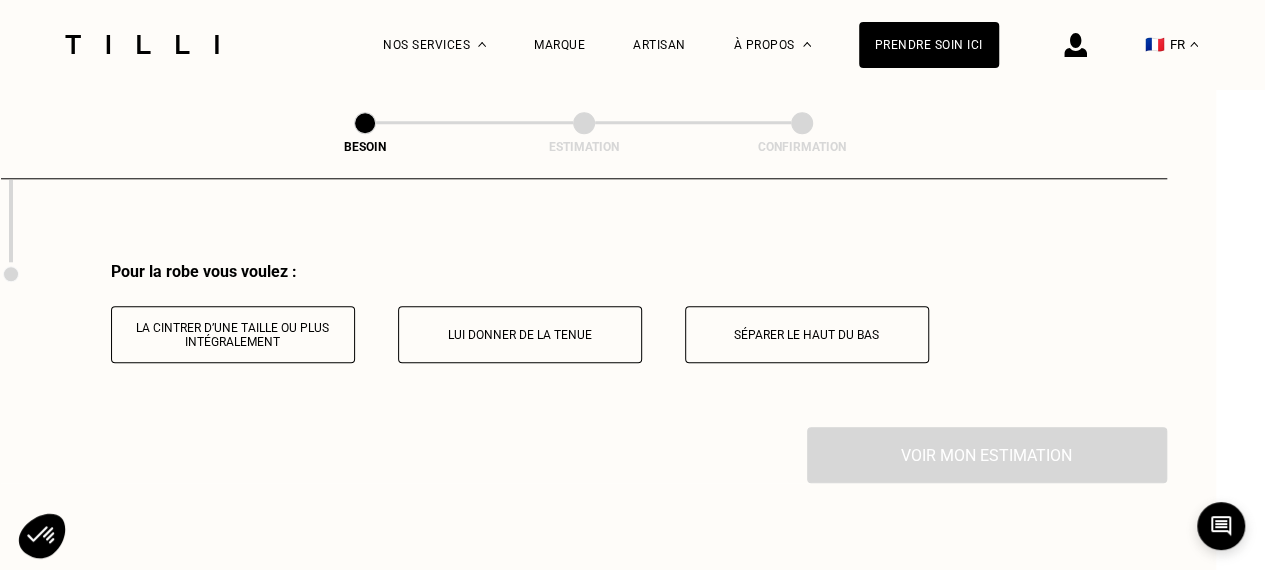click on "La cintrer d’une taille ou plus intégralement" at bounding box center (233, 335) 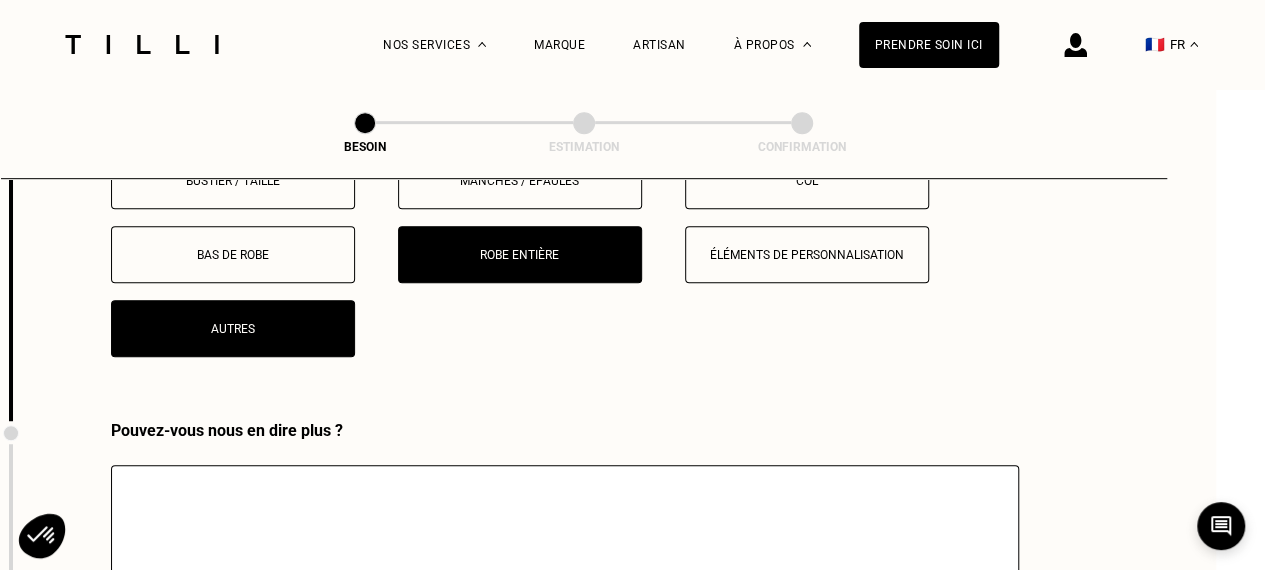 scroll, scrollTop: 4296, scrollLeft: 49, axis: both 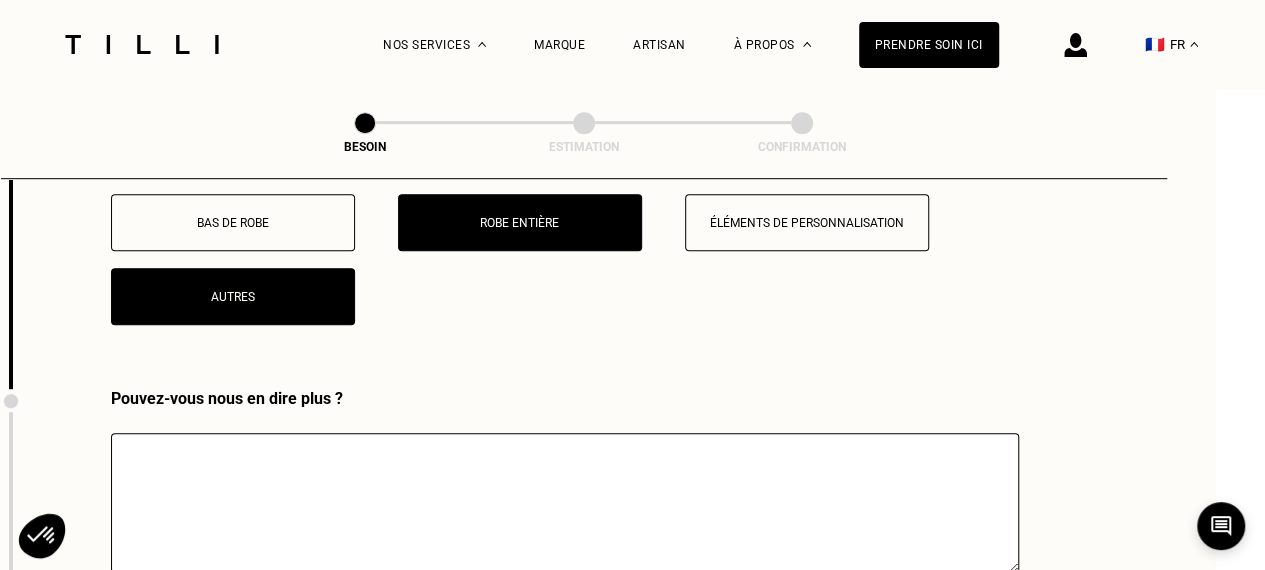 click at bounding box center [565, 503] 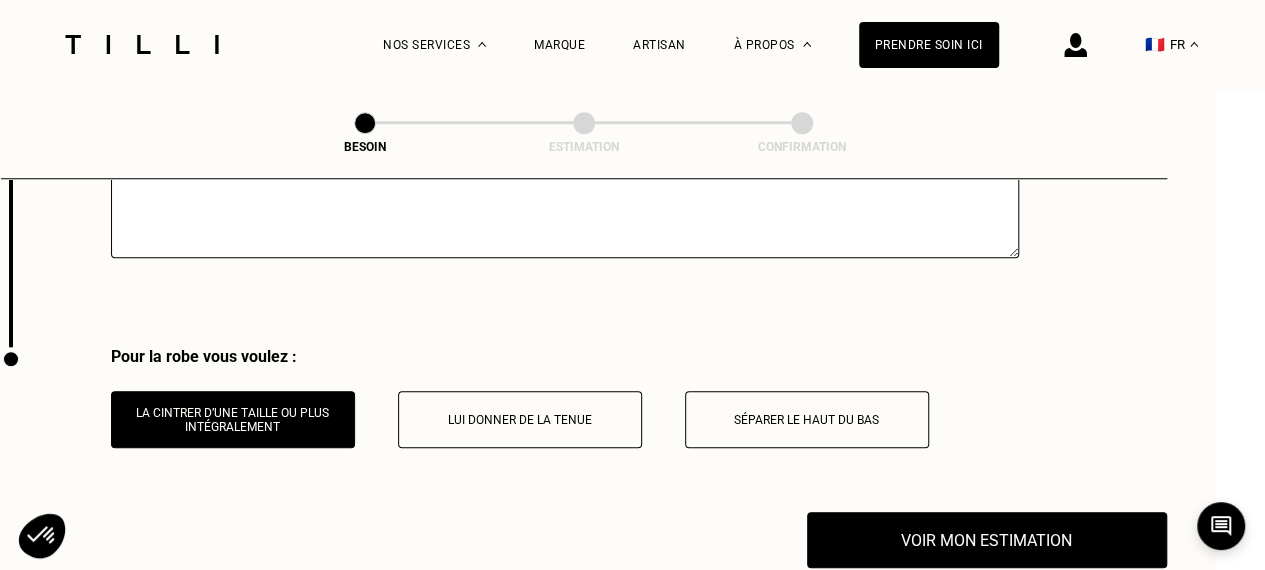scroll, scrollTop: 4696, scrollLeft: 49, axis: both 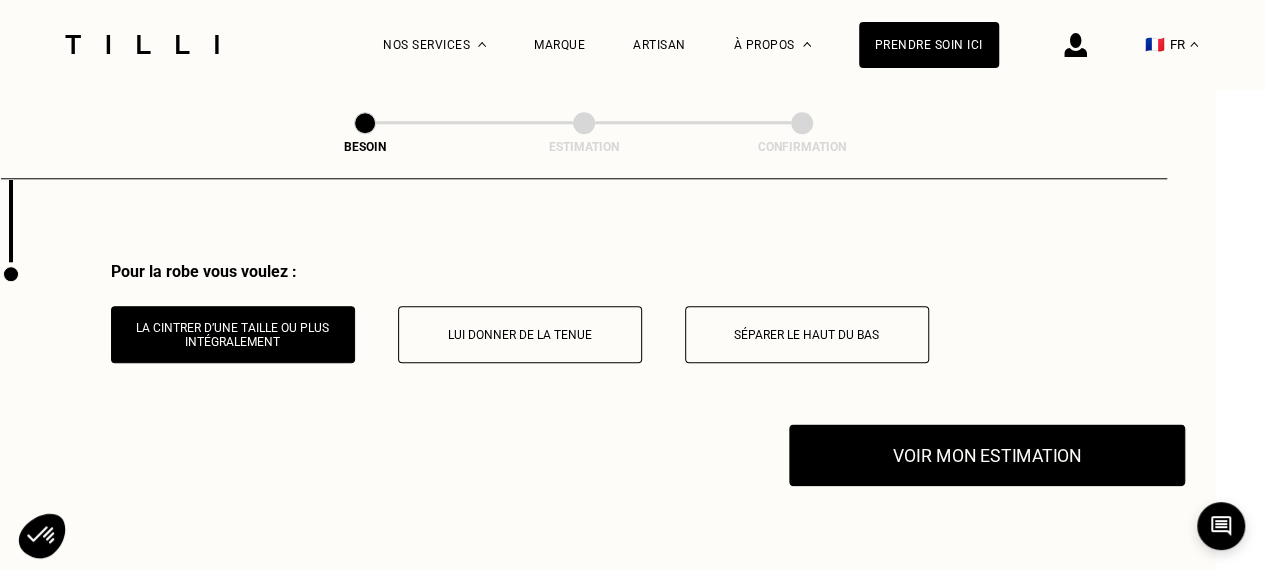 type on "La robe est trop large" 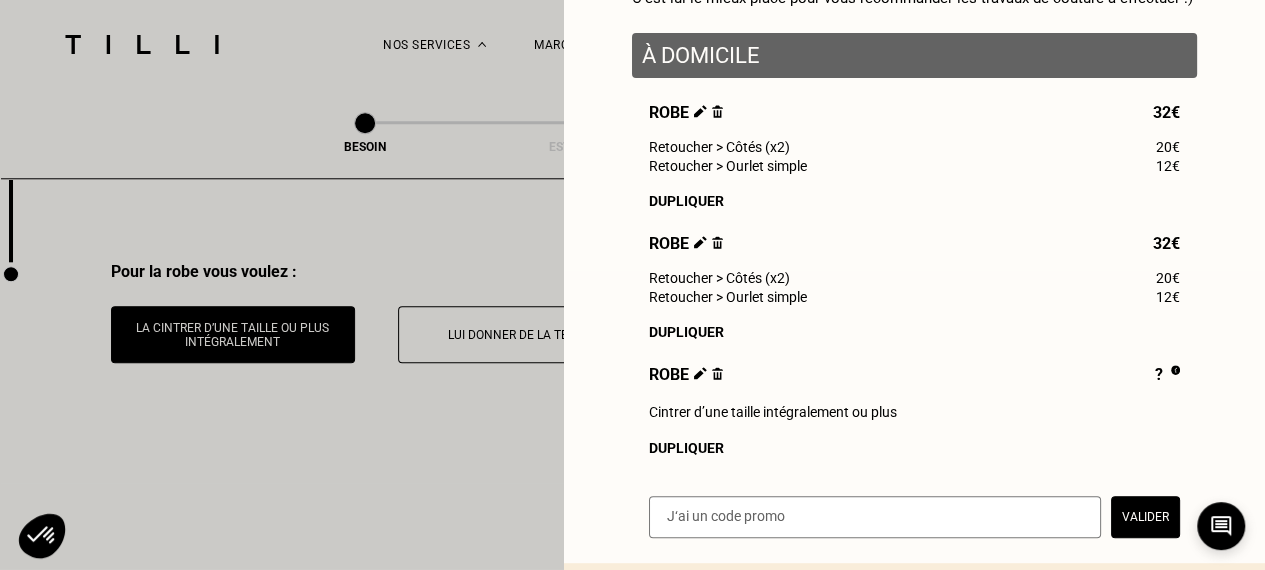 scroll, scrollTop: 522, scrollLeft: 0, axis: vertical 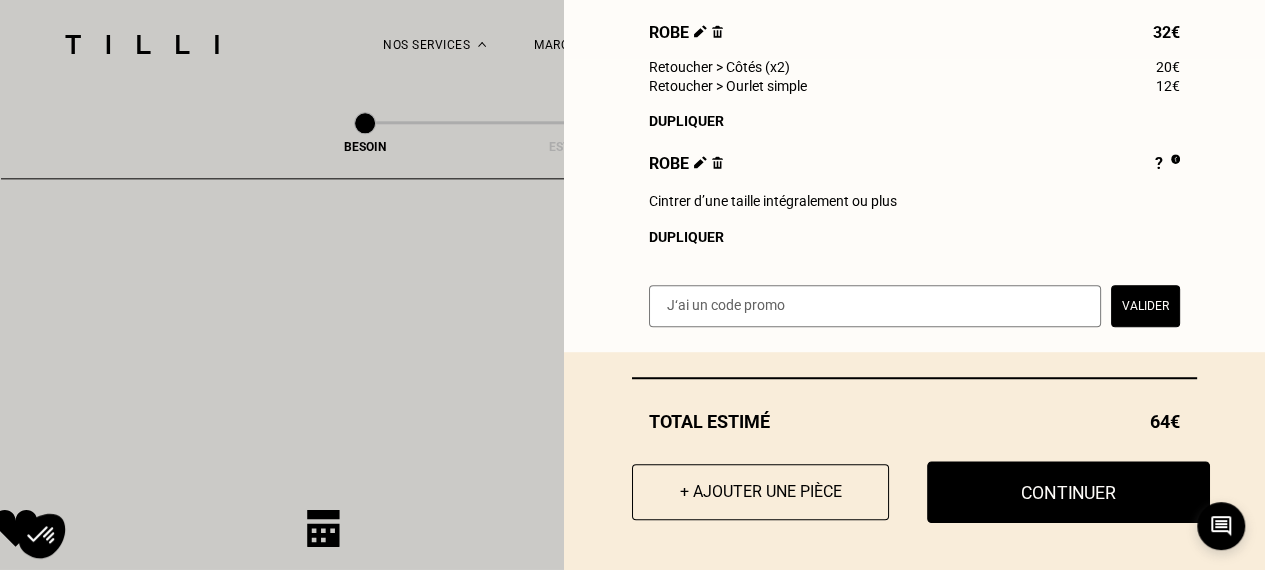 click on "Continuer" at bounding box center [1068, 492] 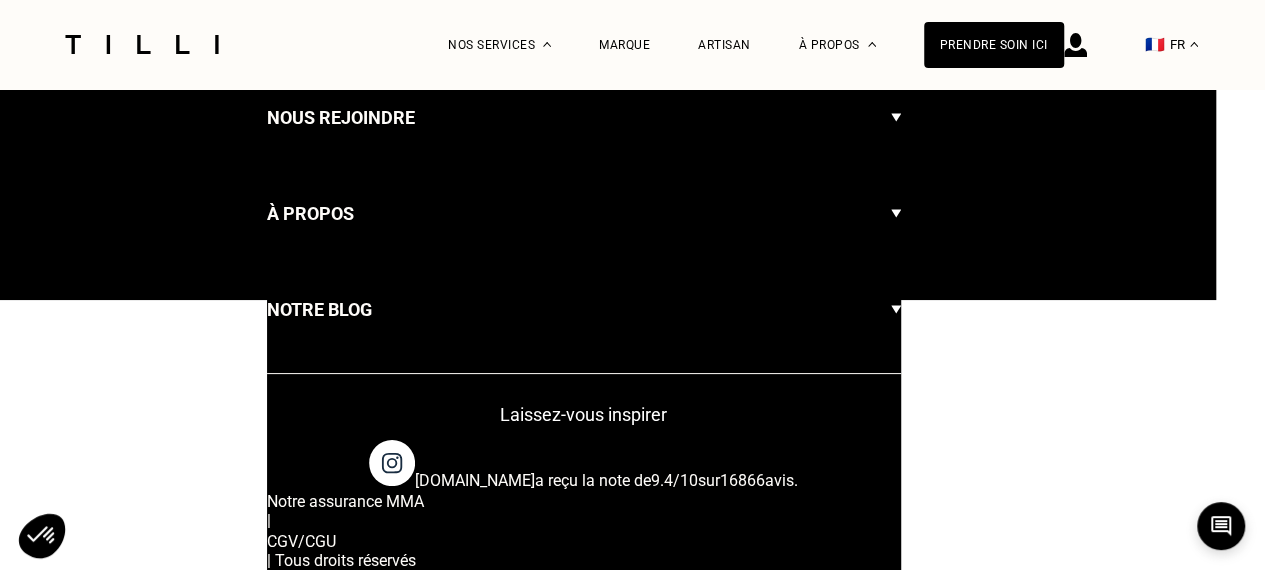 select on "FR" 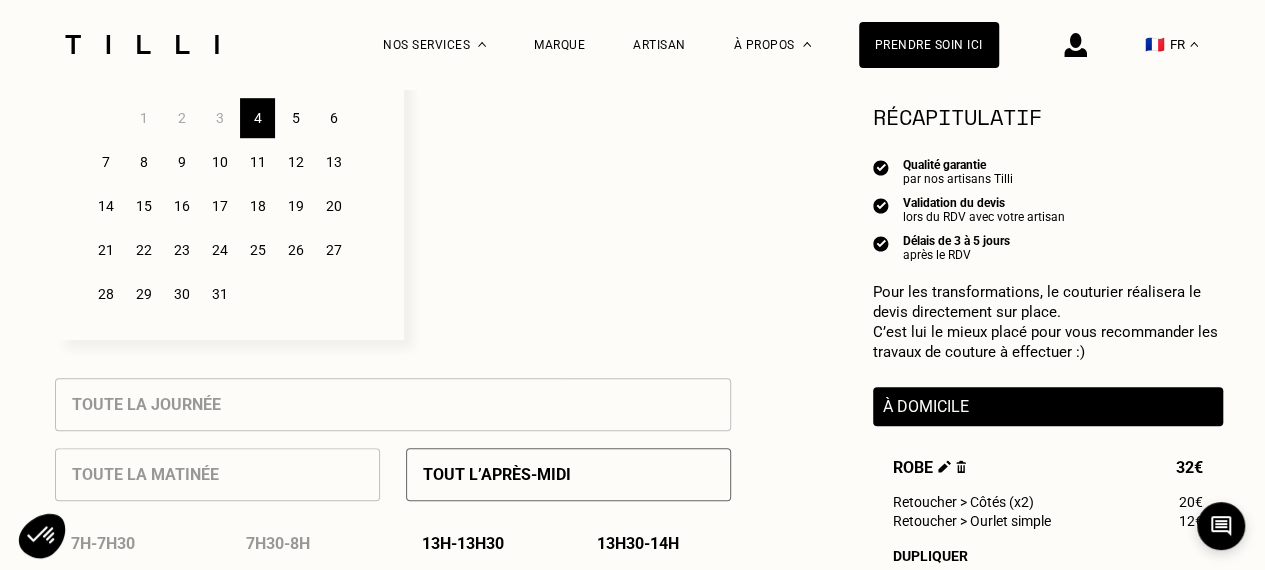scroll, scrollTop: 600, scrollLeft: 0, axis: vertical 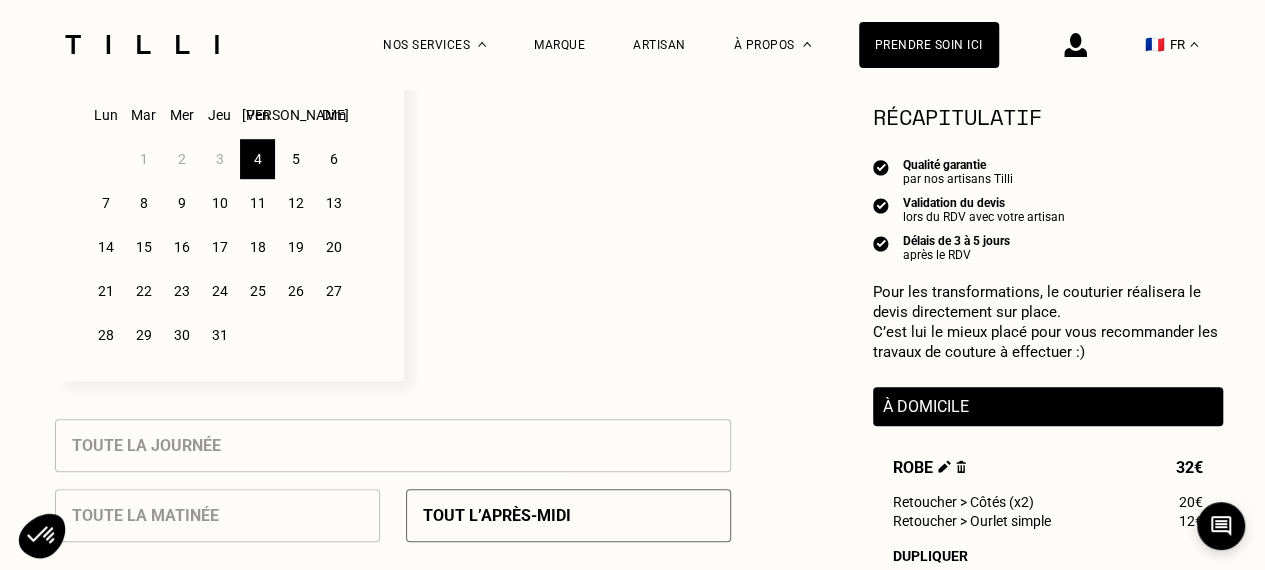 click on "5" at bounding box center (295, 159) 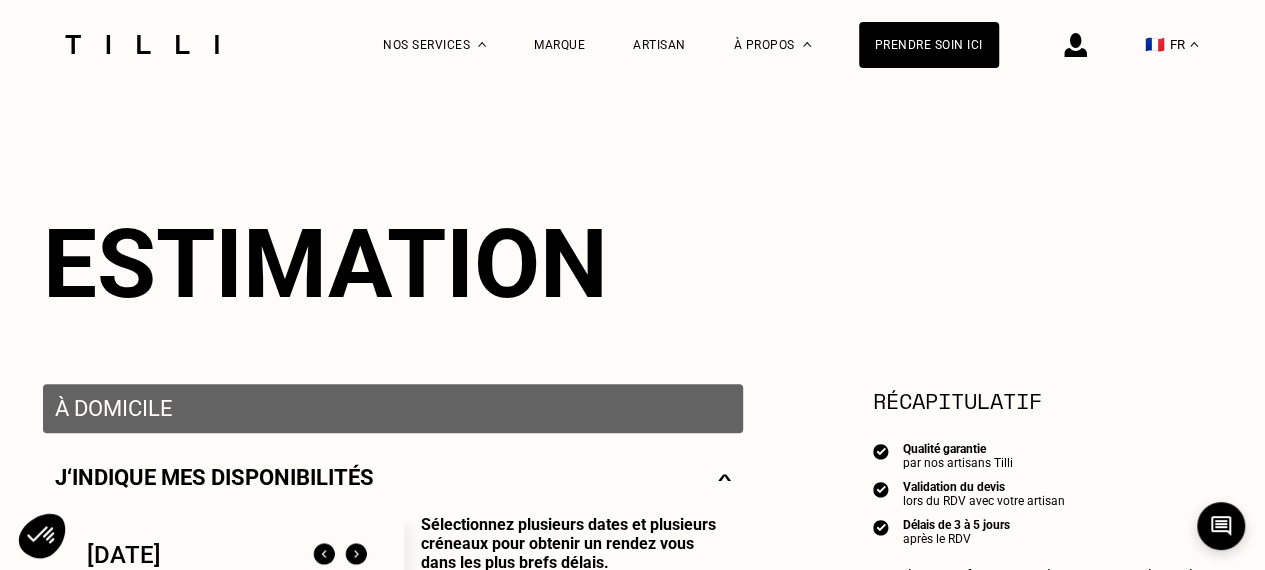scroll, scrollTop: 0, scrollLeft: 0, axis: both 